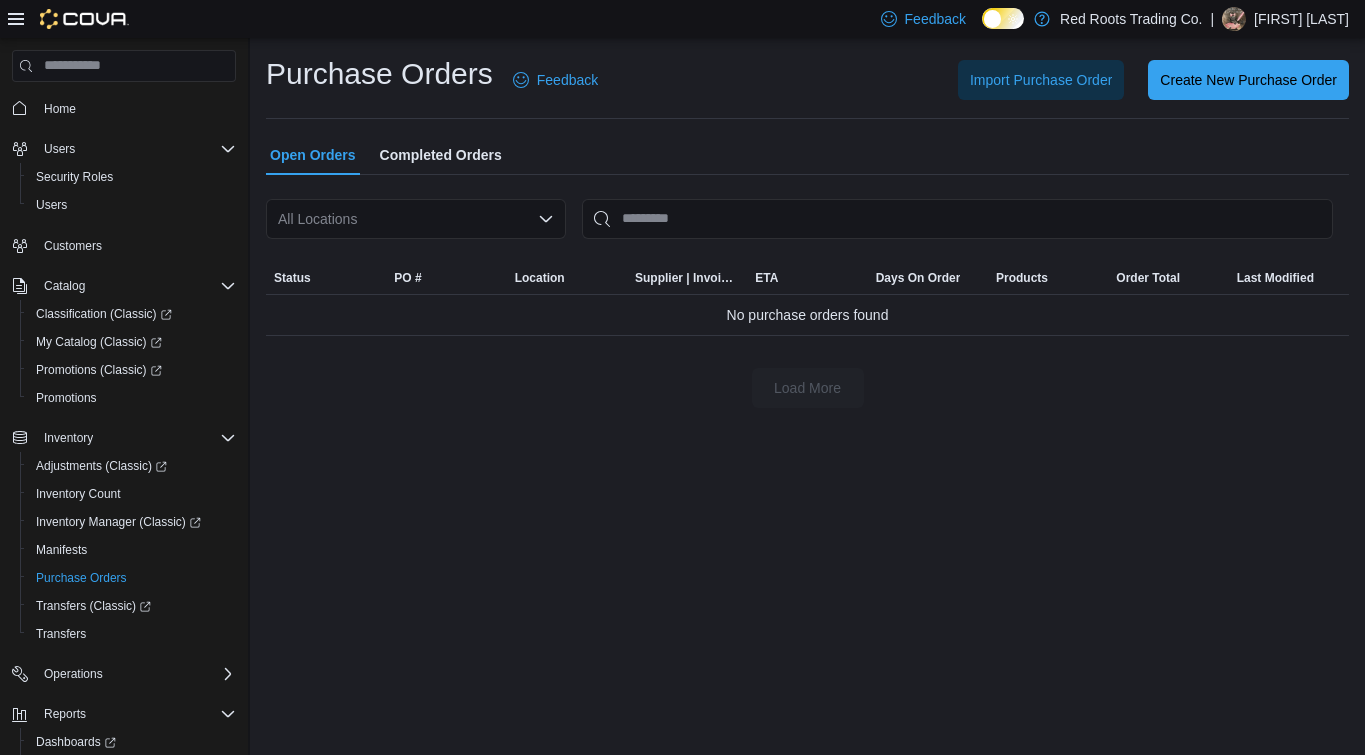 scroll, scrollTop: 0, scrollLeft: 0, axis: both 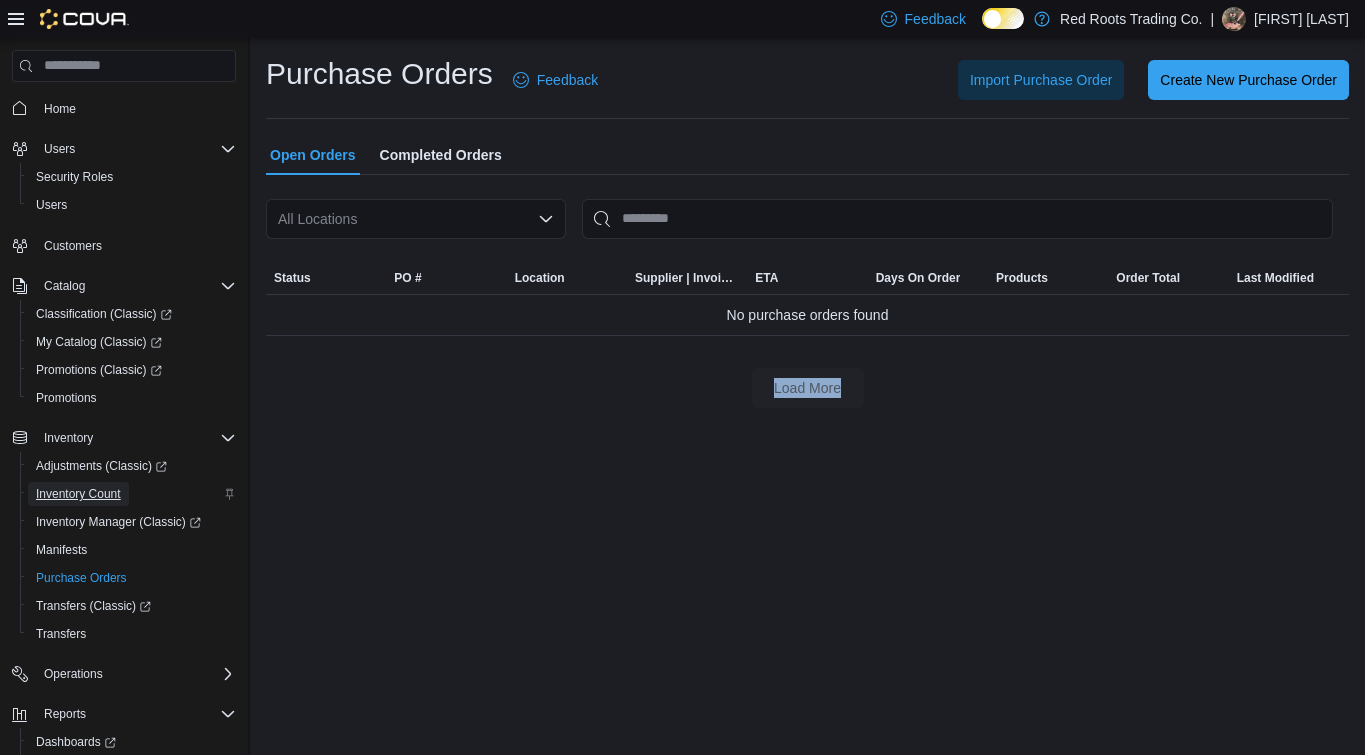click on "Inventory Count" at bounding box center (78, 494) 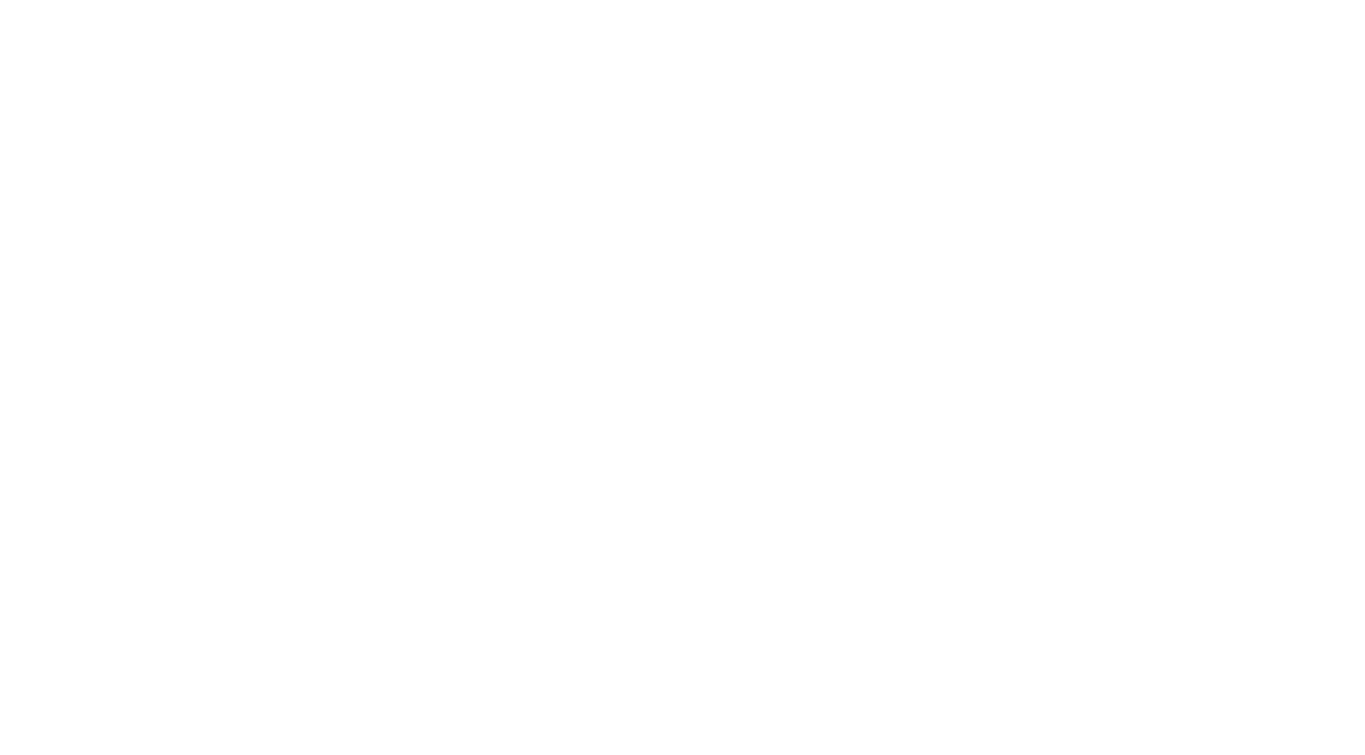 scroll, scrollTop: 0, scrollLeft: 0, axis: both 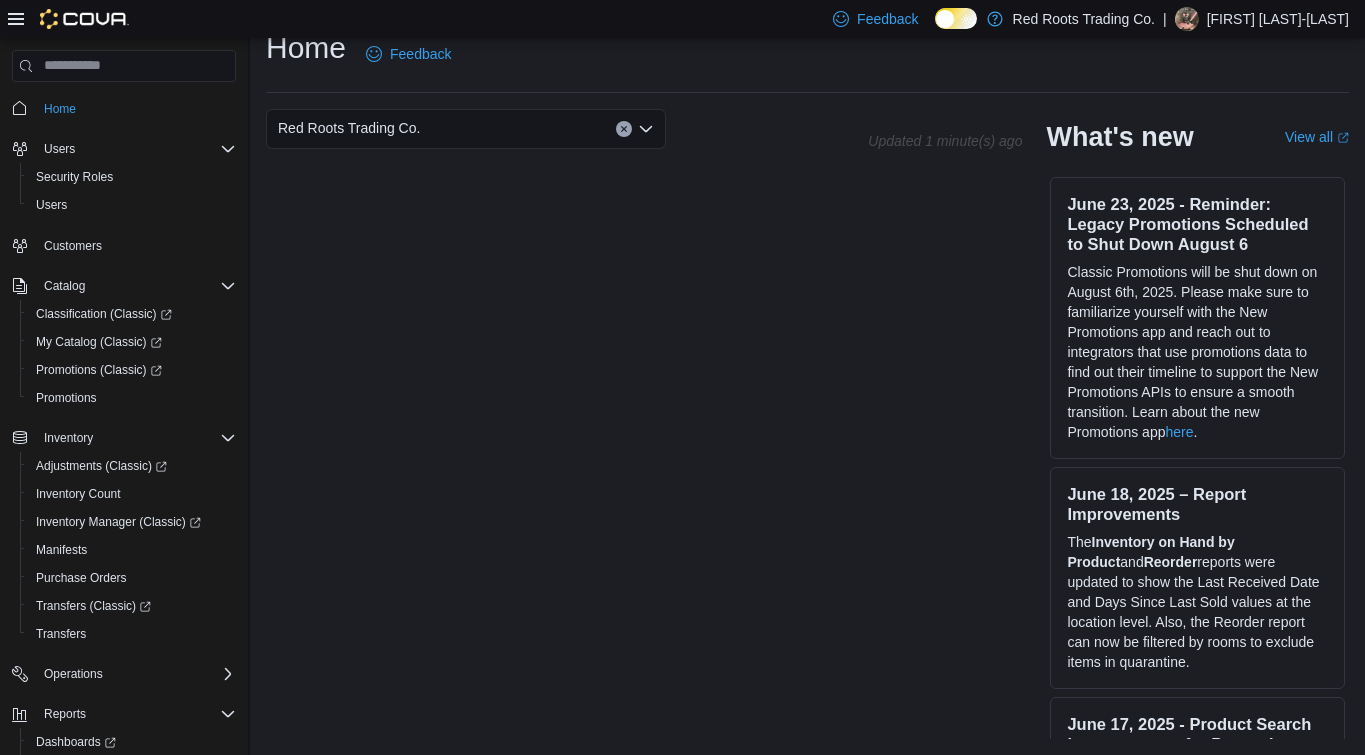 click at bounding box center (68, 19) 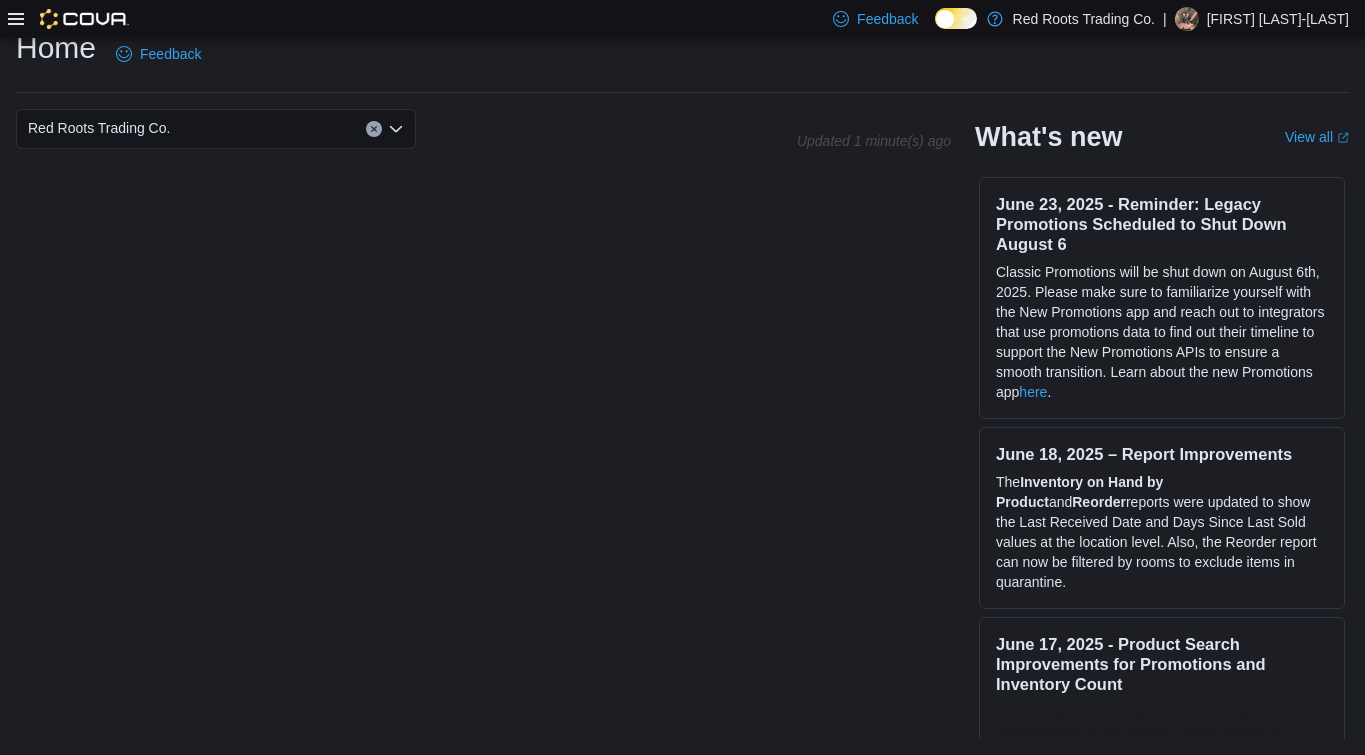 click 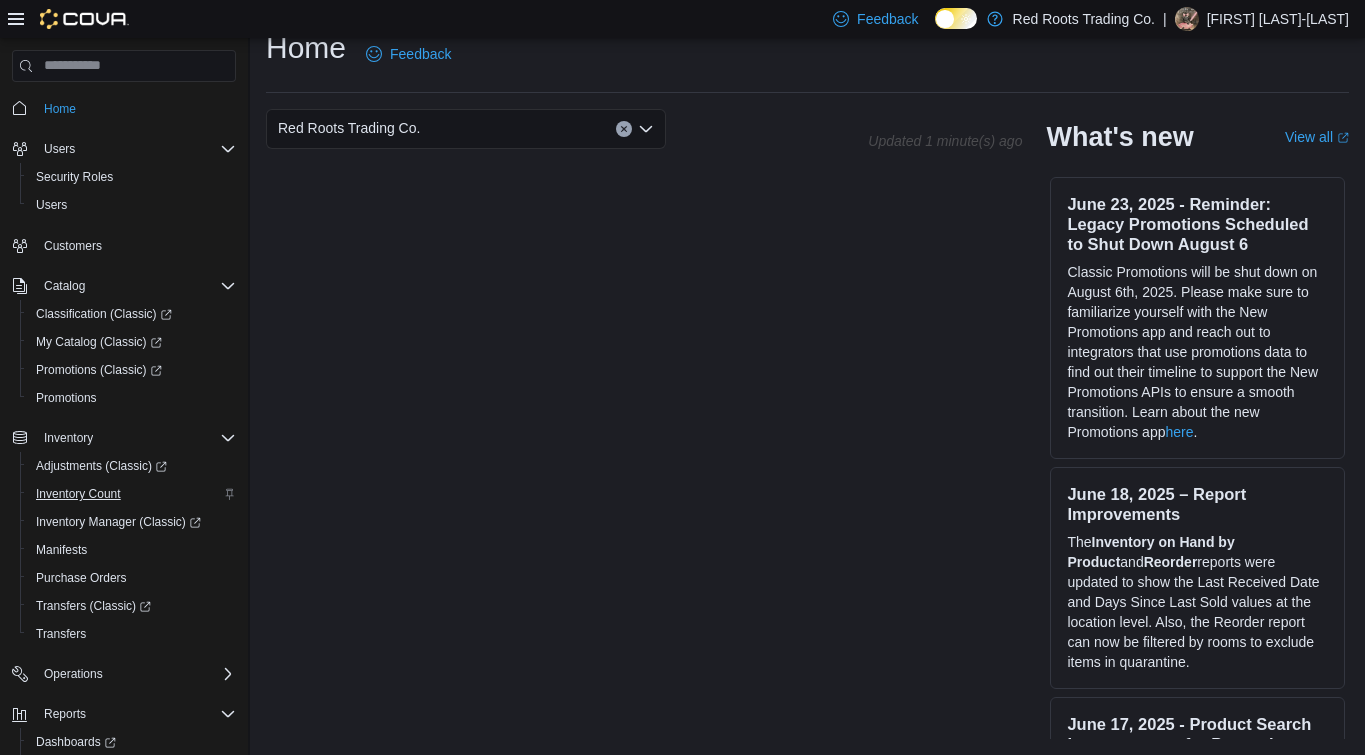 scroll, scrollTop: 3, scrollLeft: 0, axis: vertical 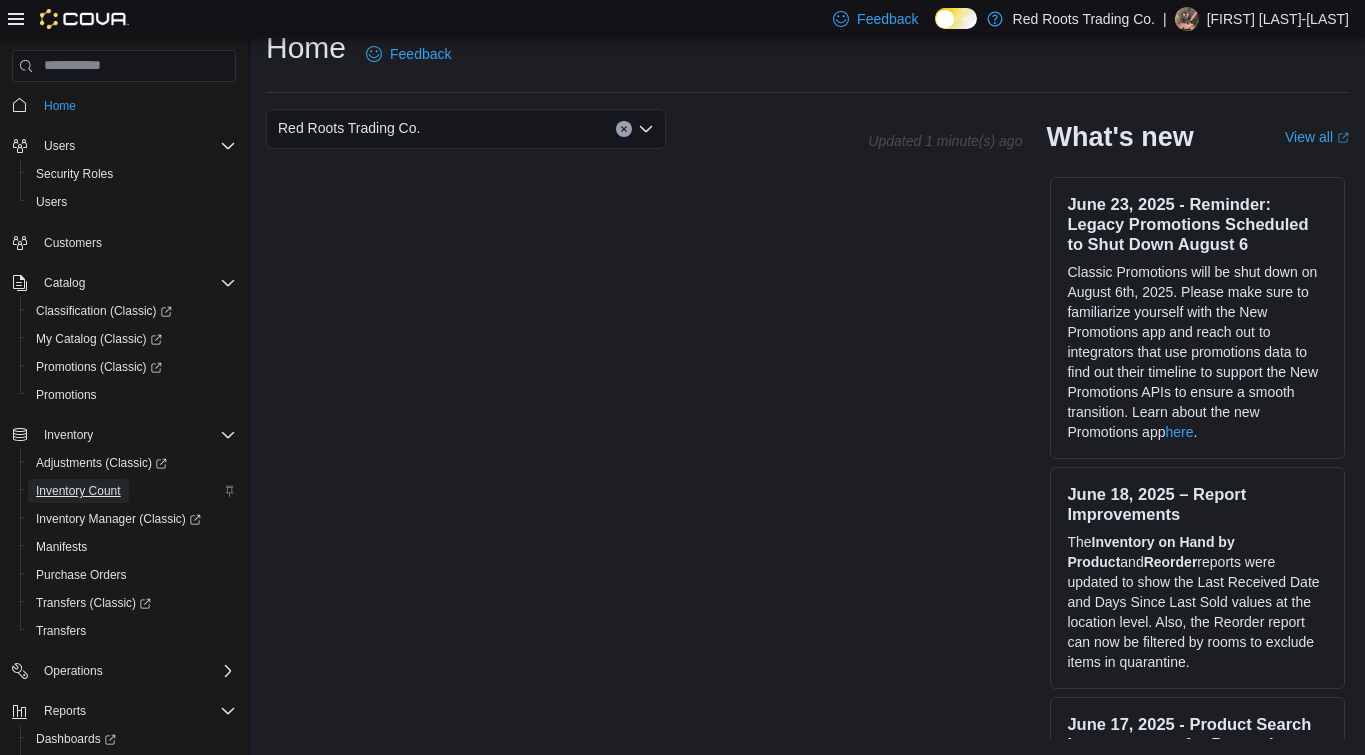 click on "Inventory Count" at bounding box center (78, 491) 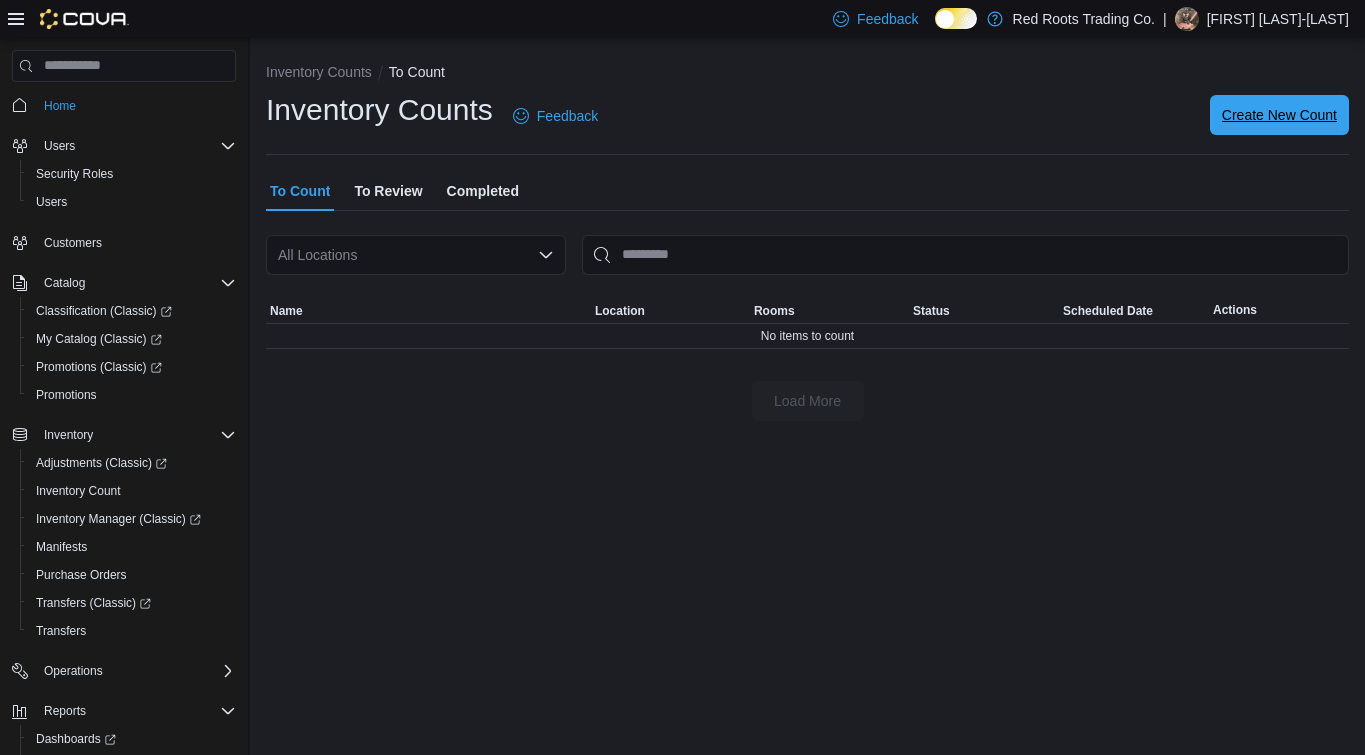 click on "Create New Count" at bounding box center [1279, 115] 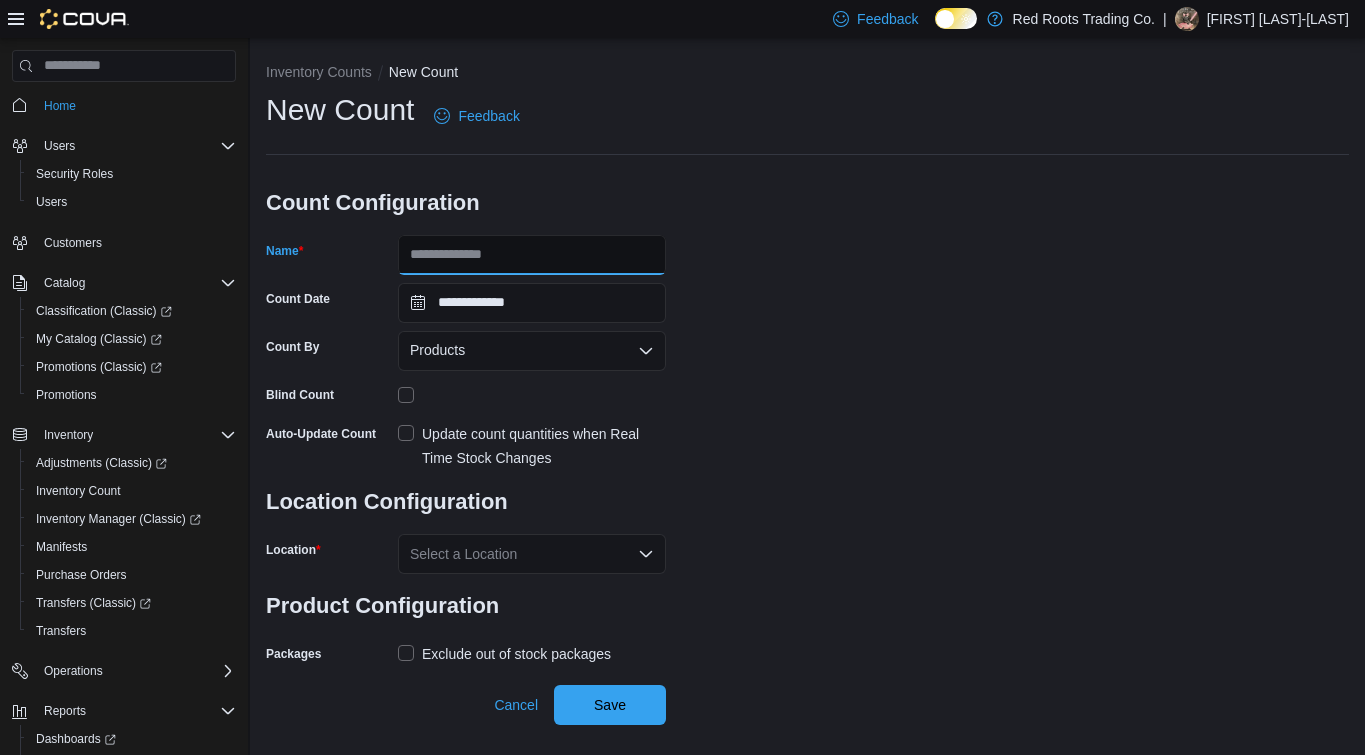 click on "Name" at bounding box center (532, 255) 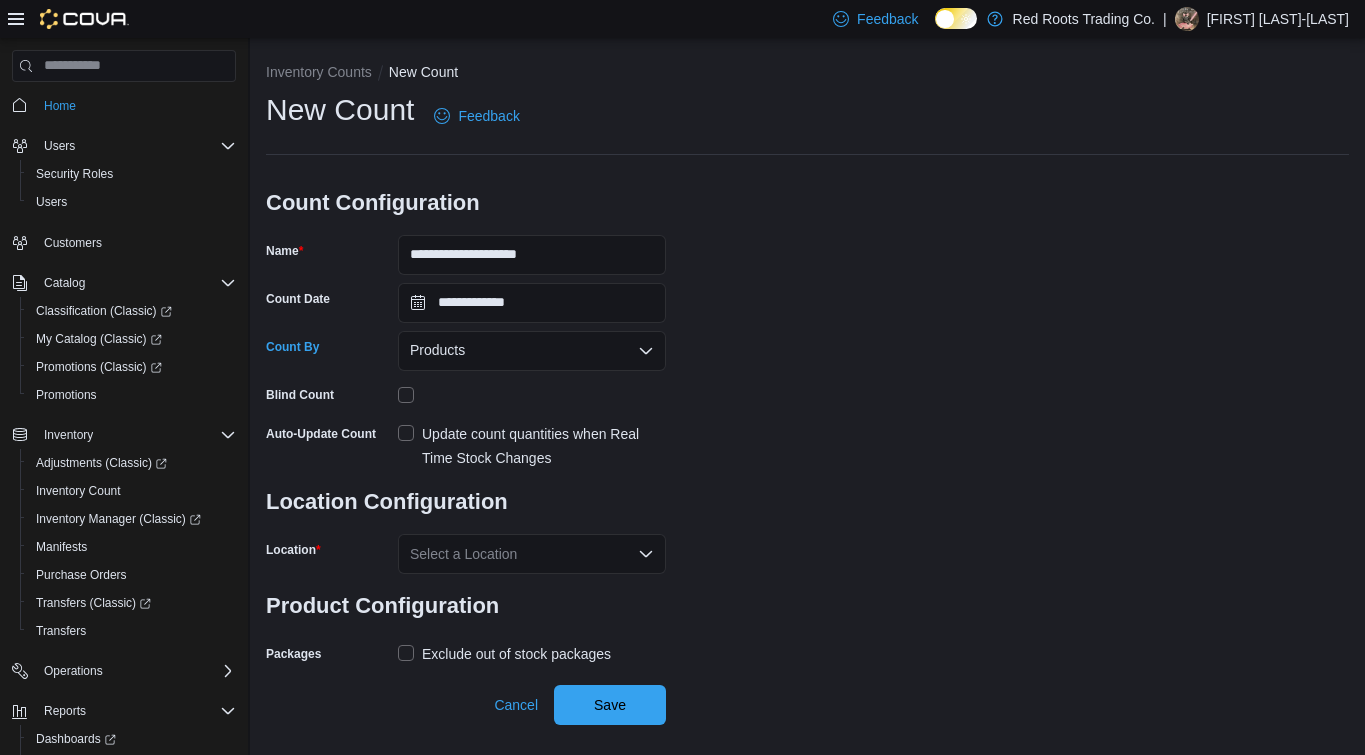click on "Products" at bounding box center (532, 351) 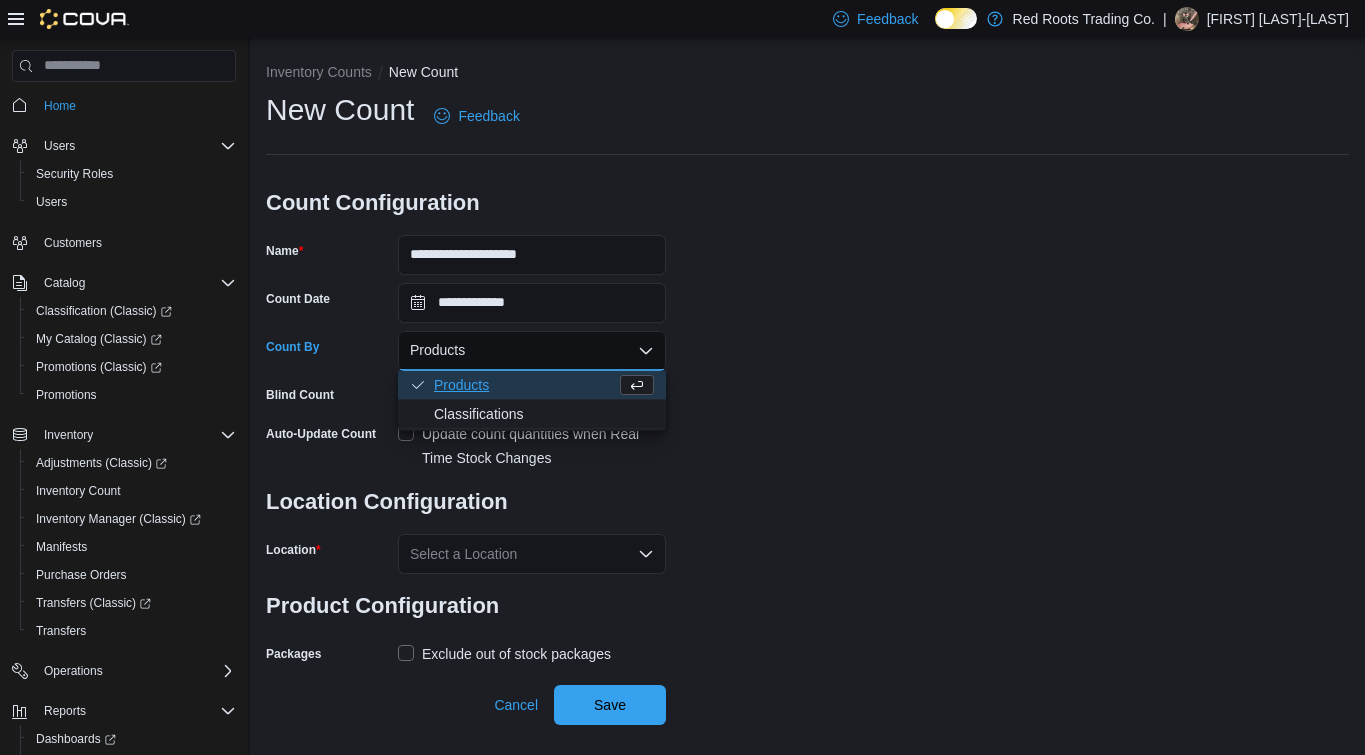 click on "Products" at bounding box center [532, 351] 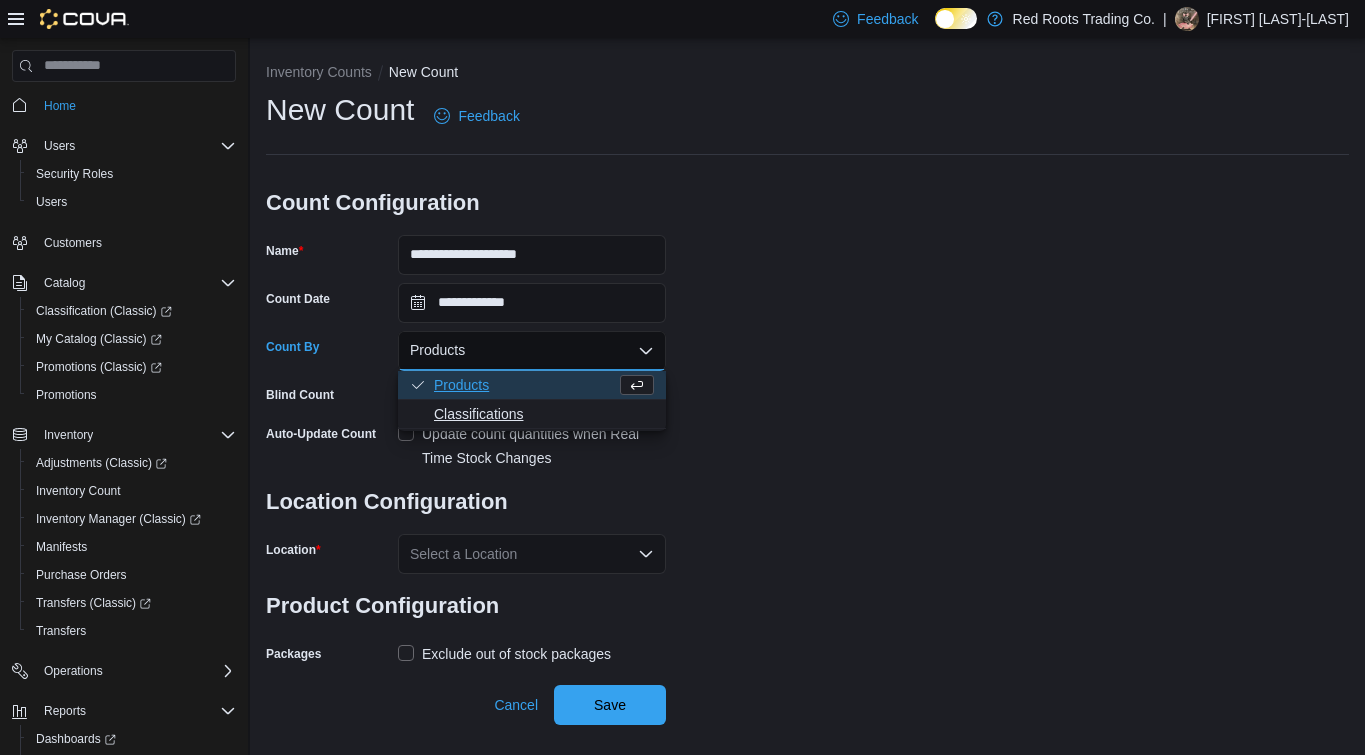 click on "Classifications" at bounding box center [544, 414] 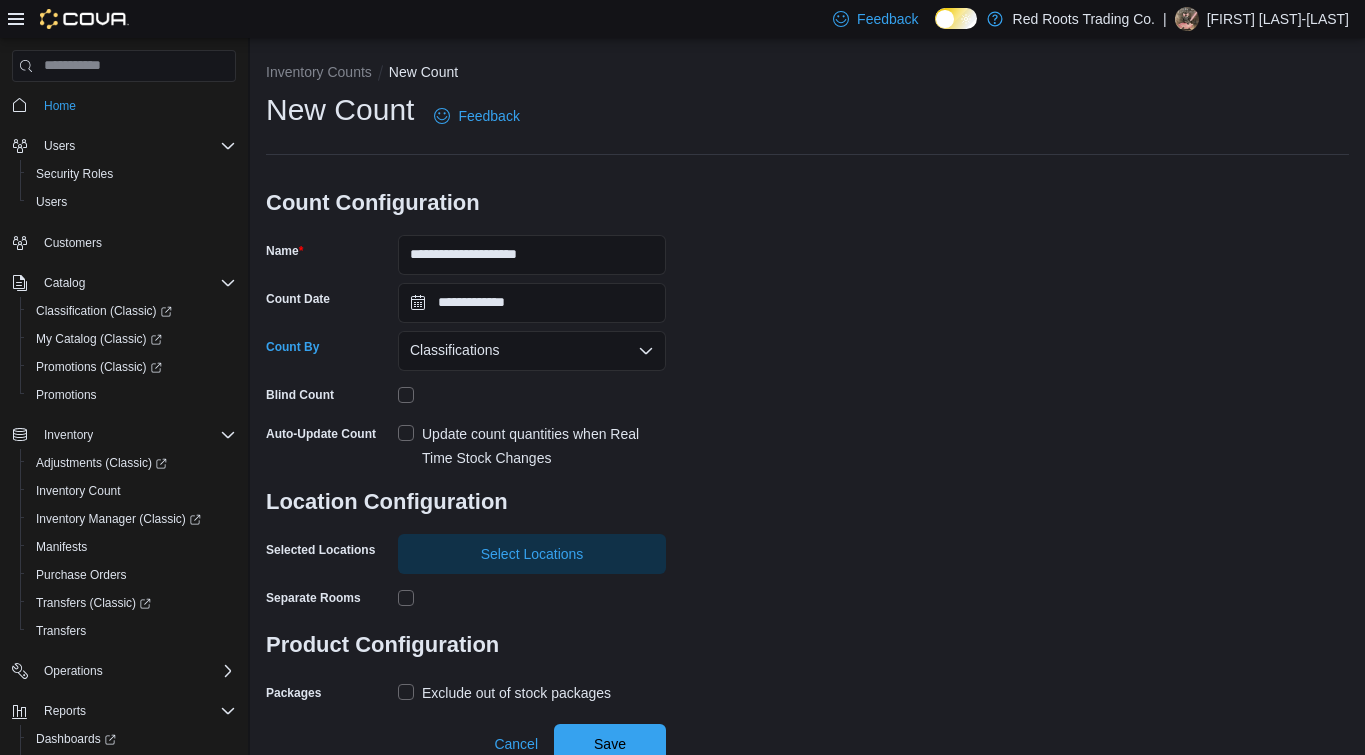 click on "Update count quantities when Real Time Stock Changes" at bounding box center [532, 446] 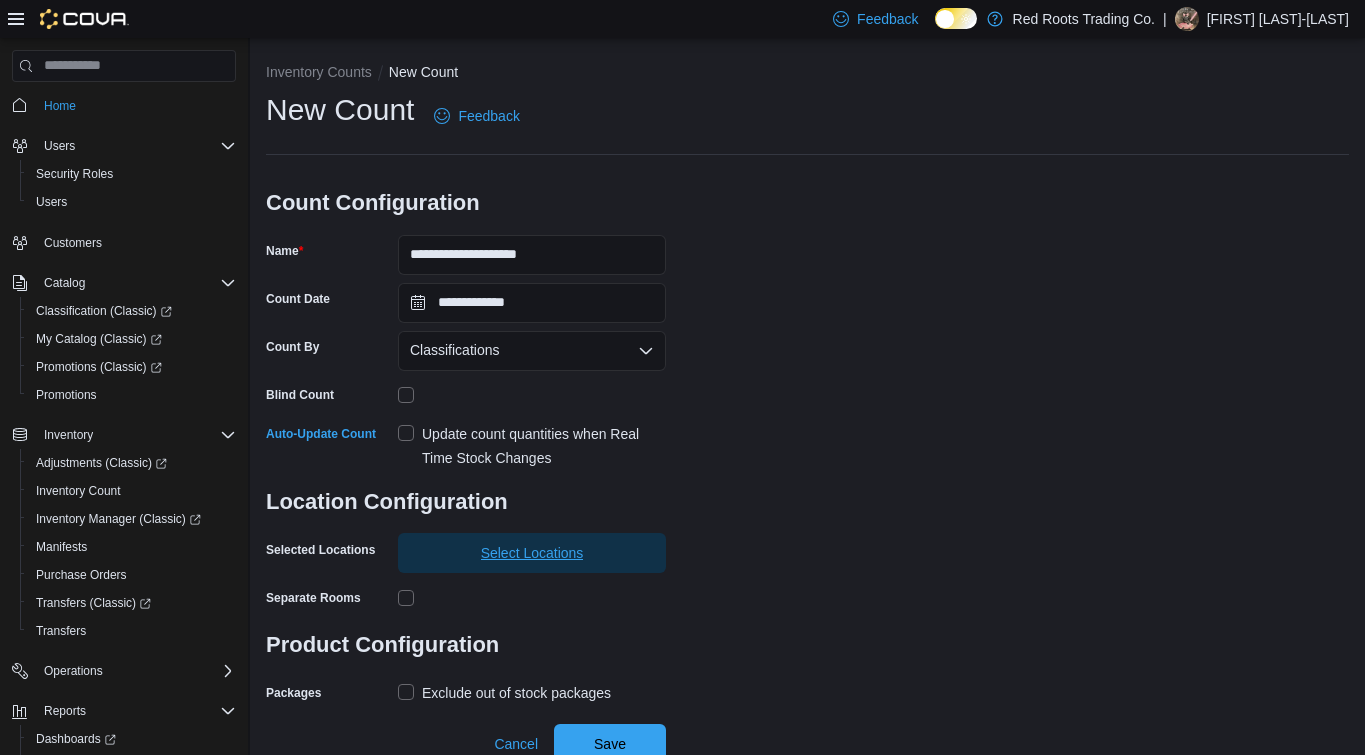 click on "Select Locations" at bounding box center (532, 553) 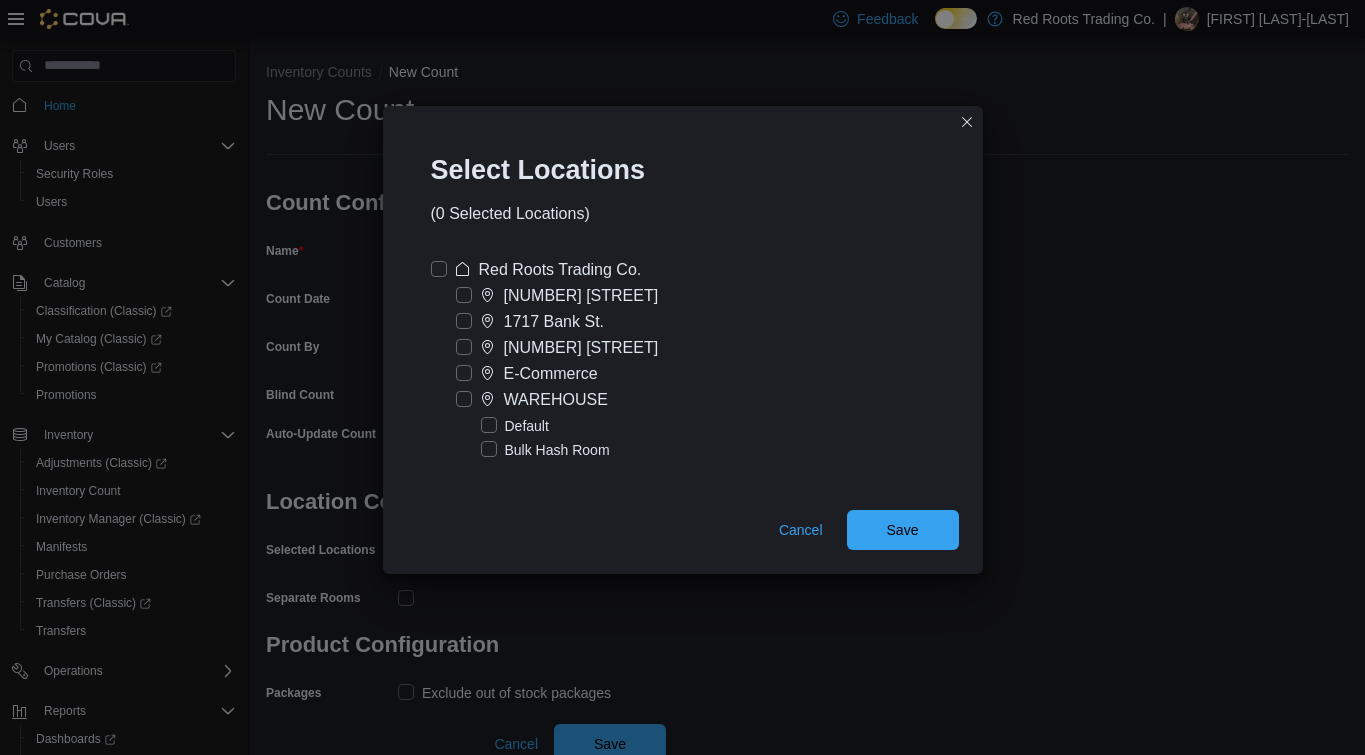 click on "[NUMBER] [STREET]" at bounding box center [581, 348] 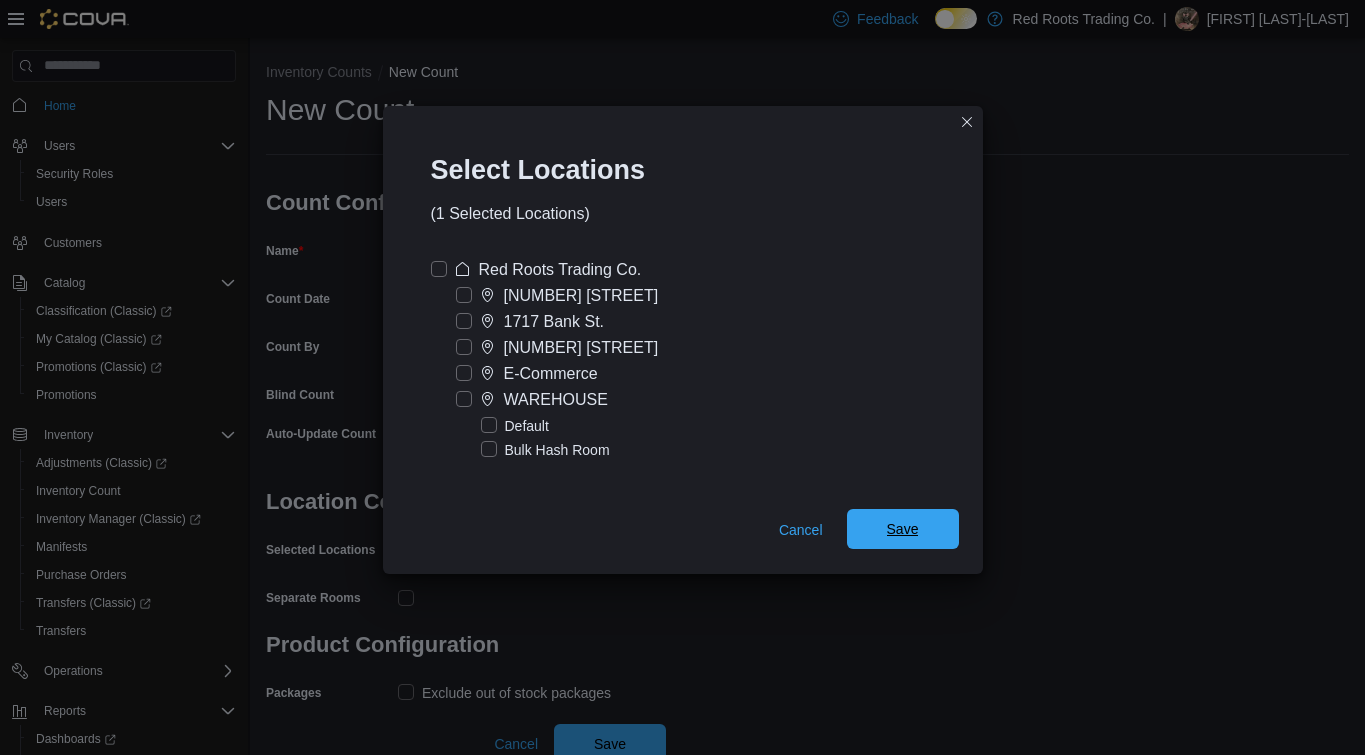 click on "Save" at bounding box center [903, 529] 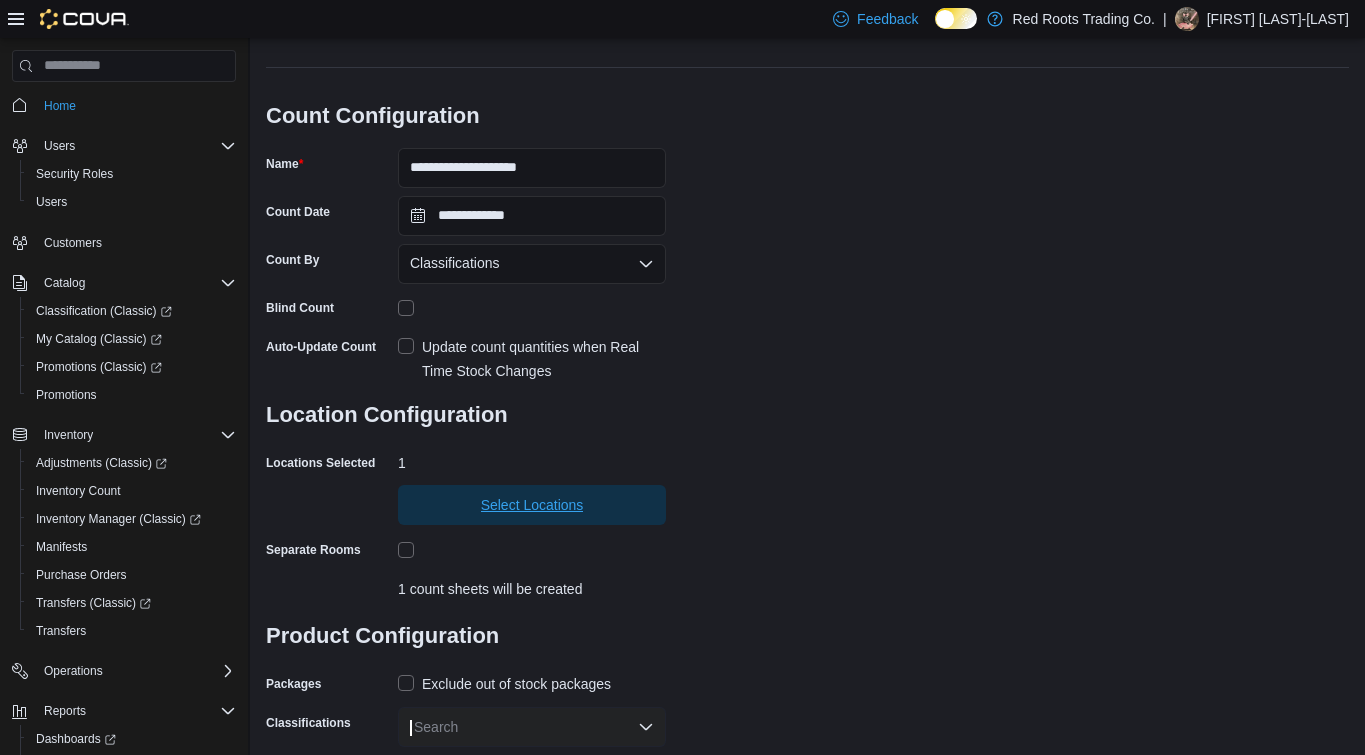 scroll, scrollTop: 135, scrollLeft: 0, axis: vertical 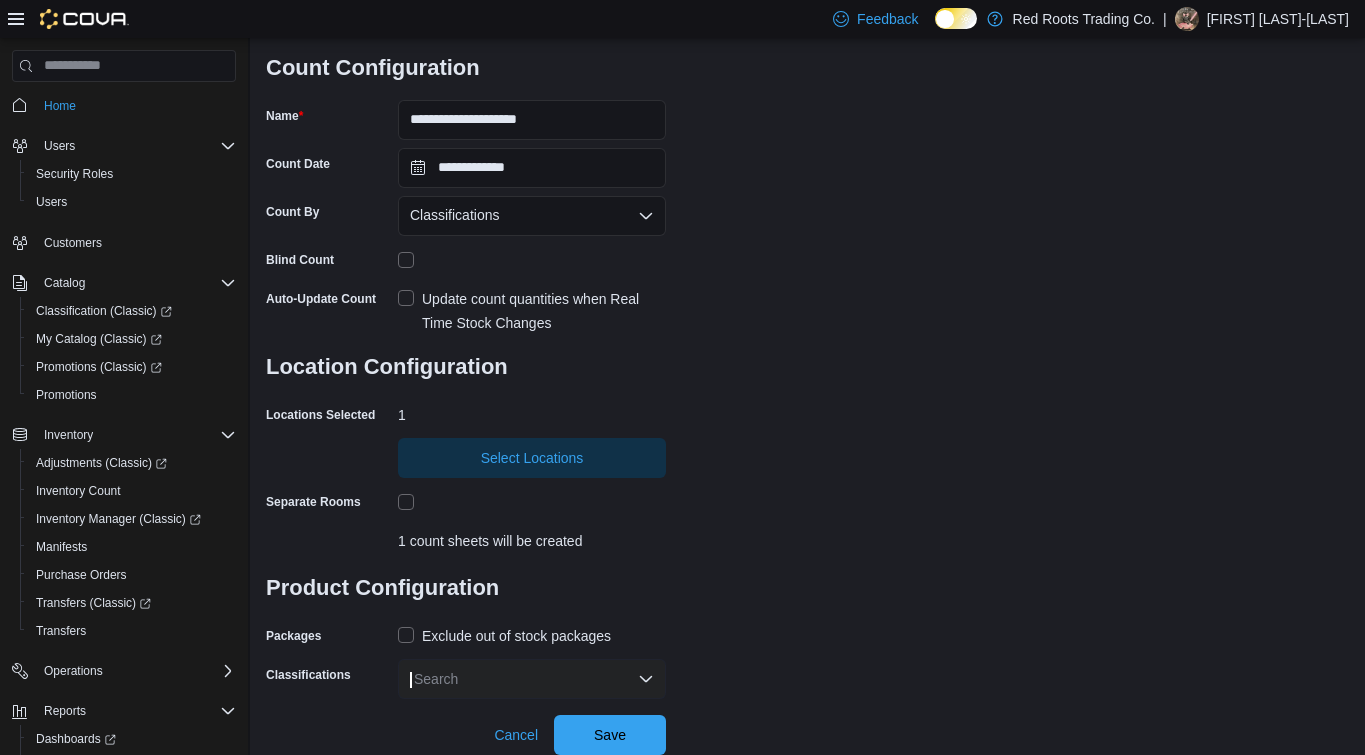 click on "Exclude out of stock packages" at bounding box center (504, 636) 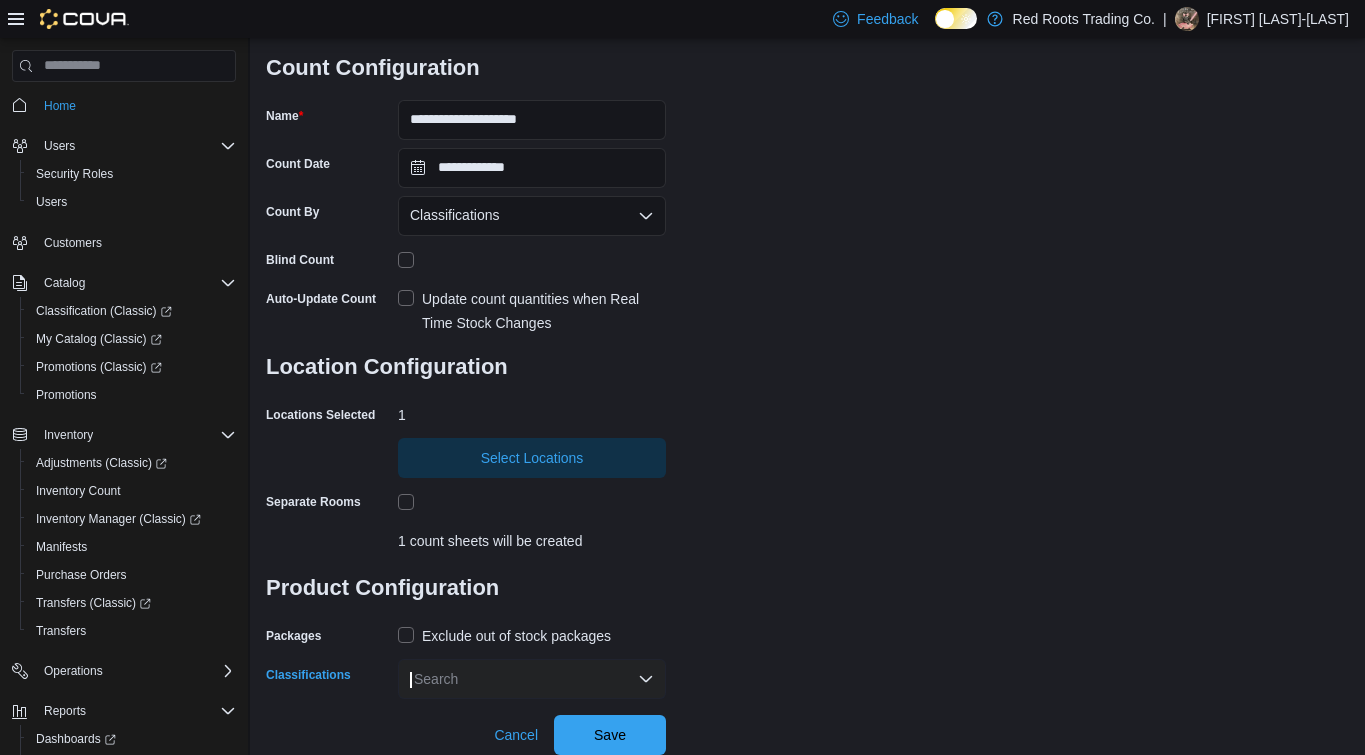 click on "Search" at bounding box center [532, 679] 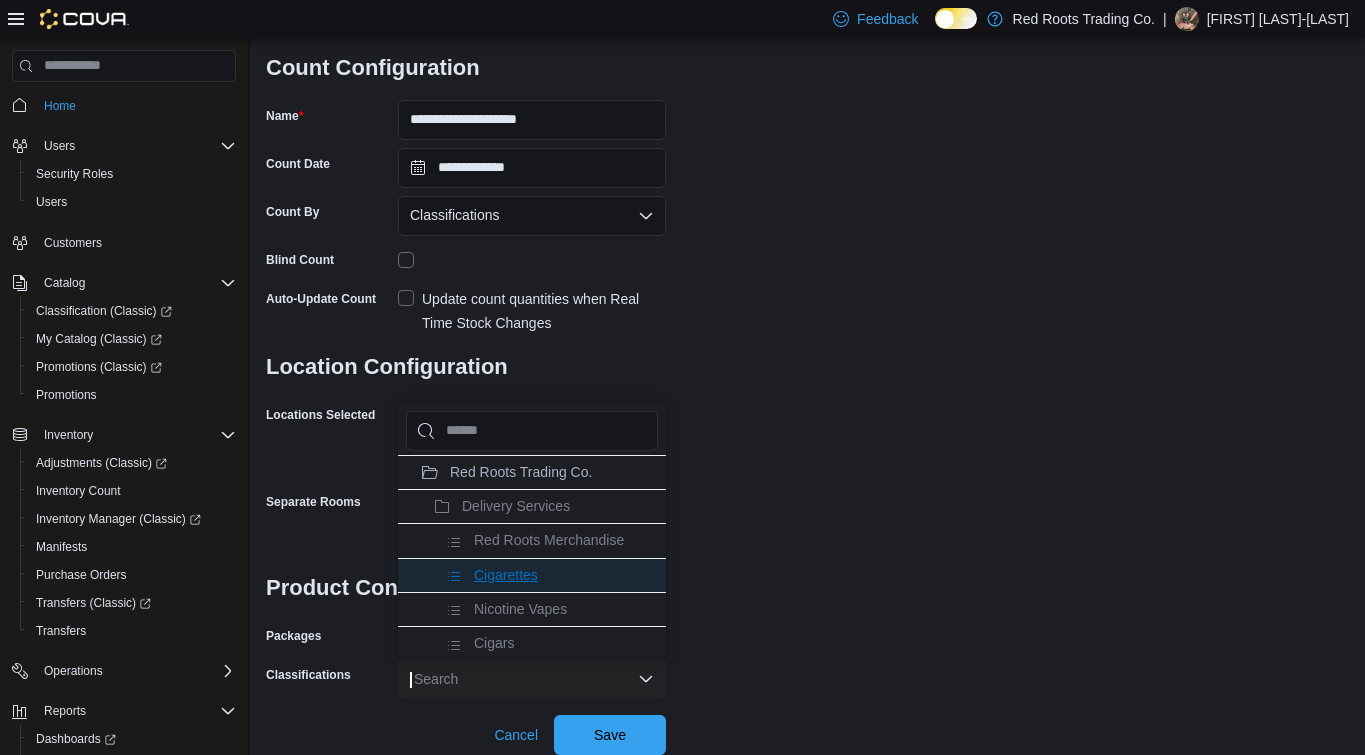 click on "Cigarettes" at bounding box center (506, 575) 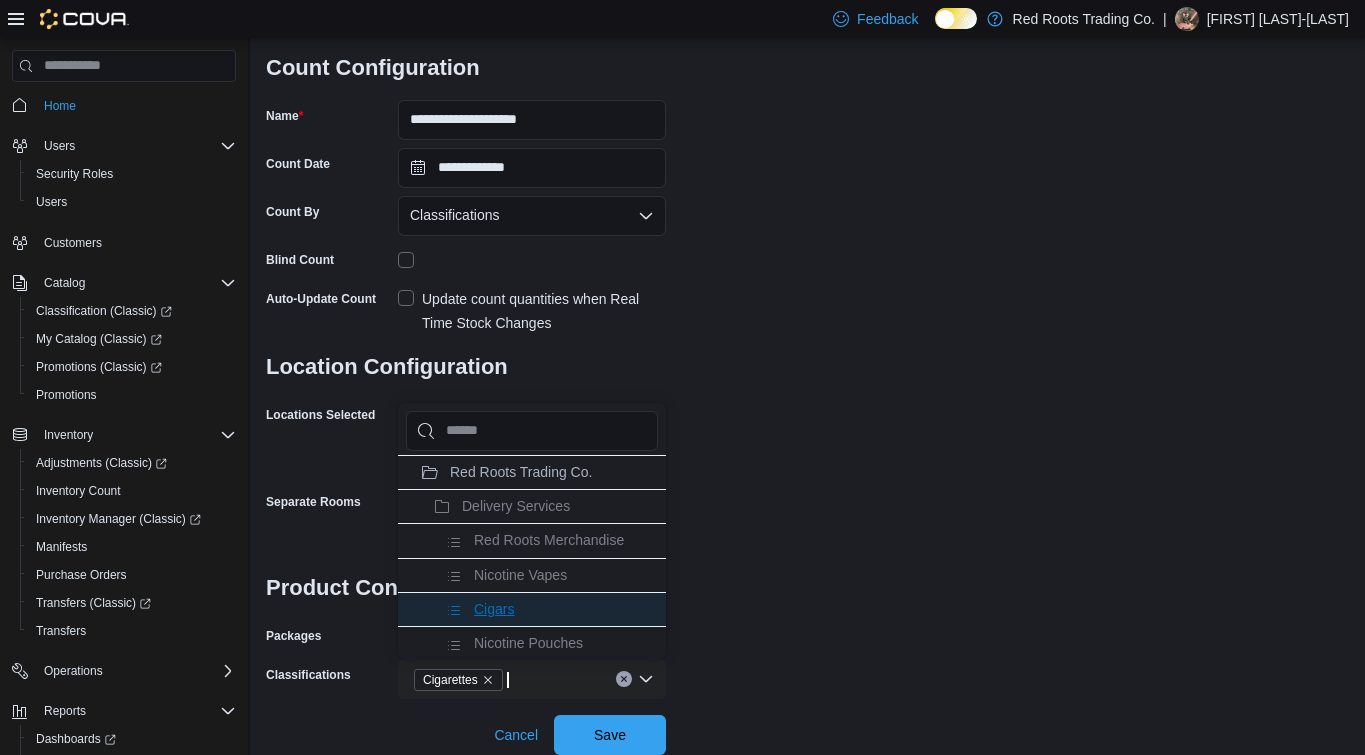 click on "Cigars" at bounding box center (532, 609) 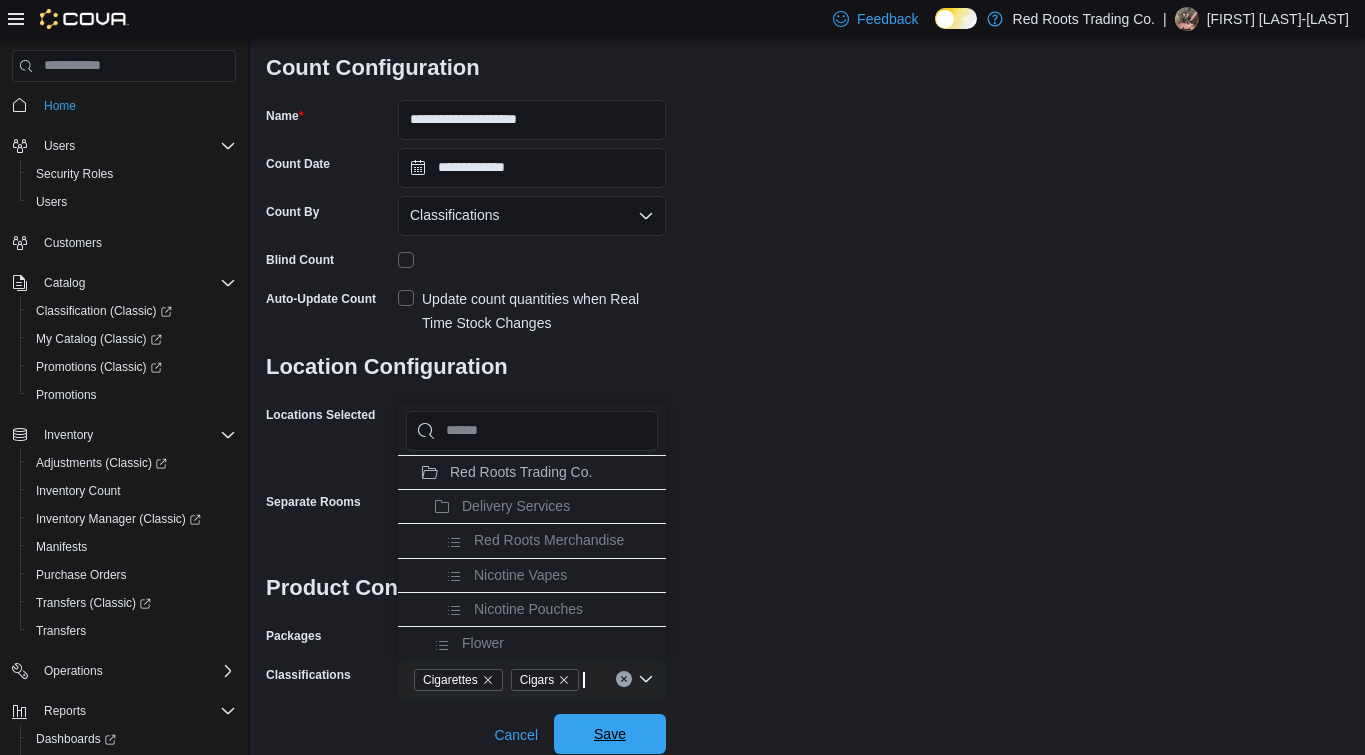 click on "Save" at bounding box center (610, 734) 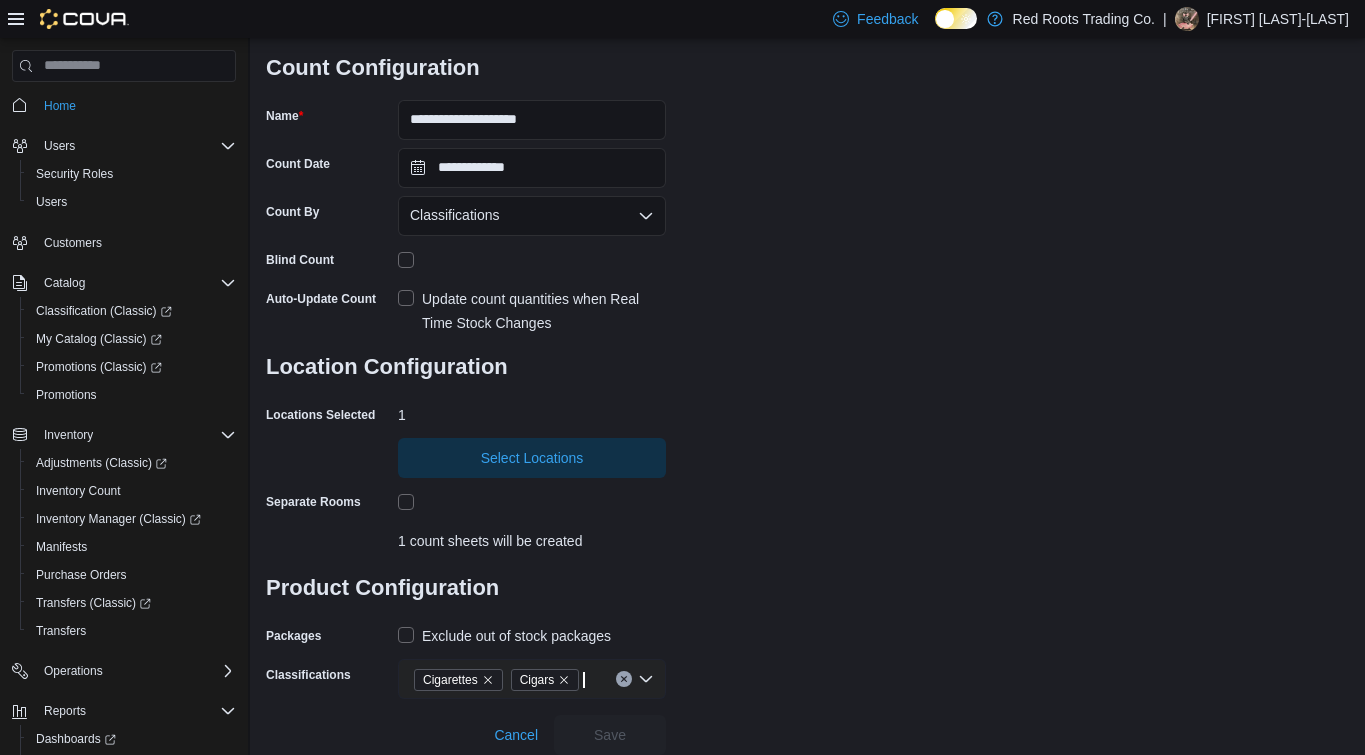 scroll, scrollTop: 0, scrollLeft: 0, axis: both 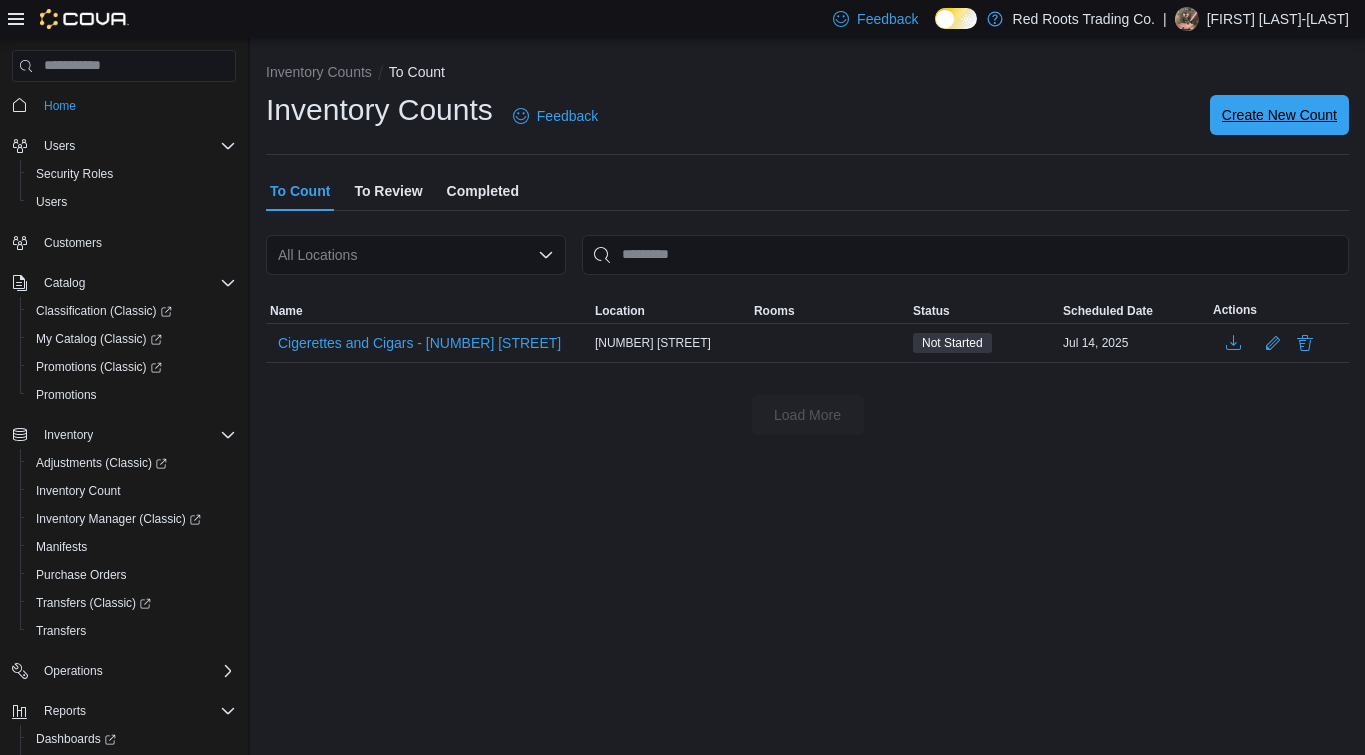 click on "Create New Count" at bounding box center [1279, 115] 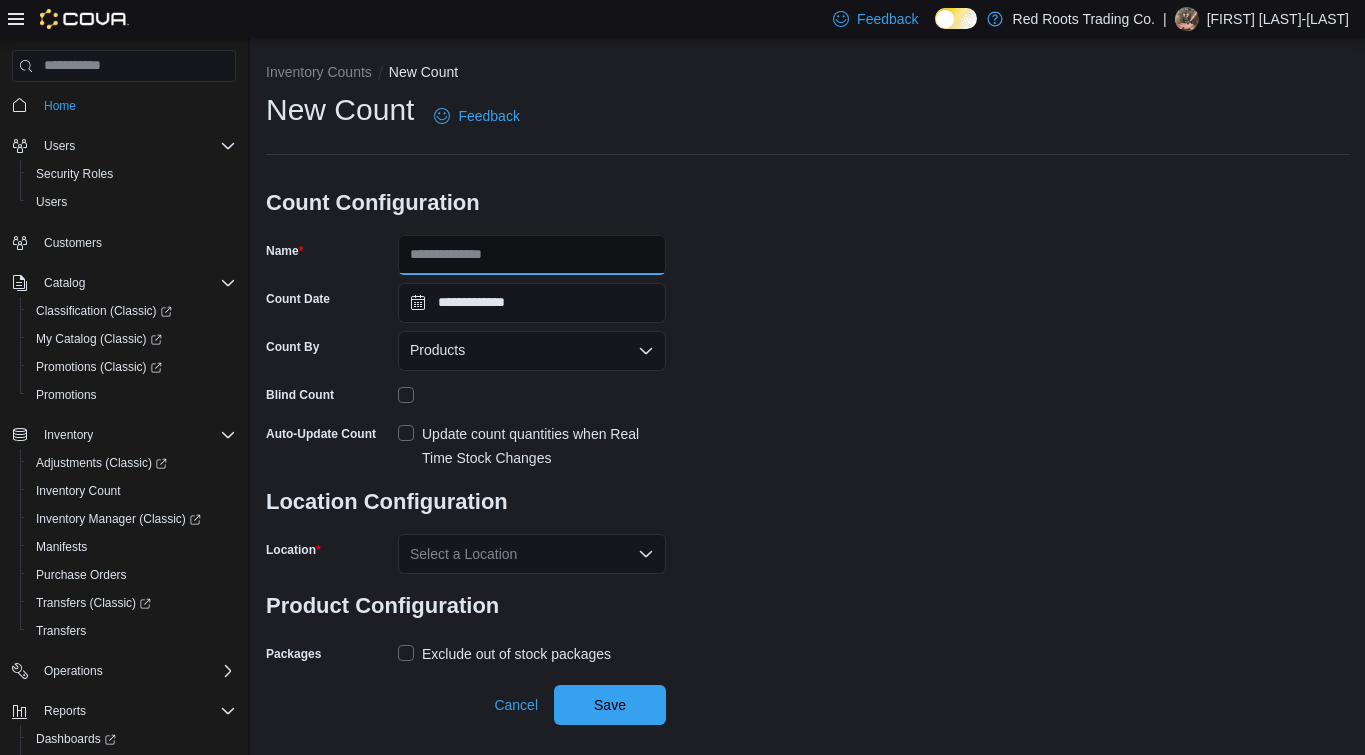 click on "Name" at bounding box center (532, 255) 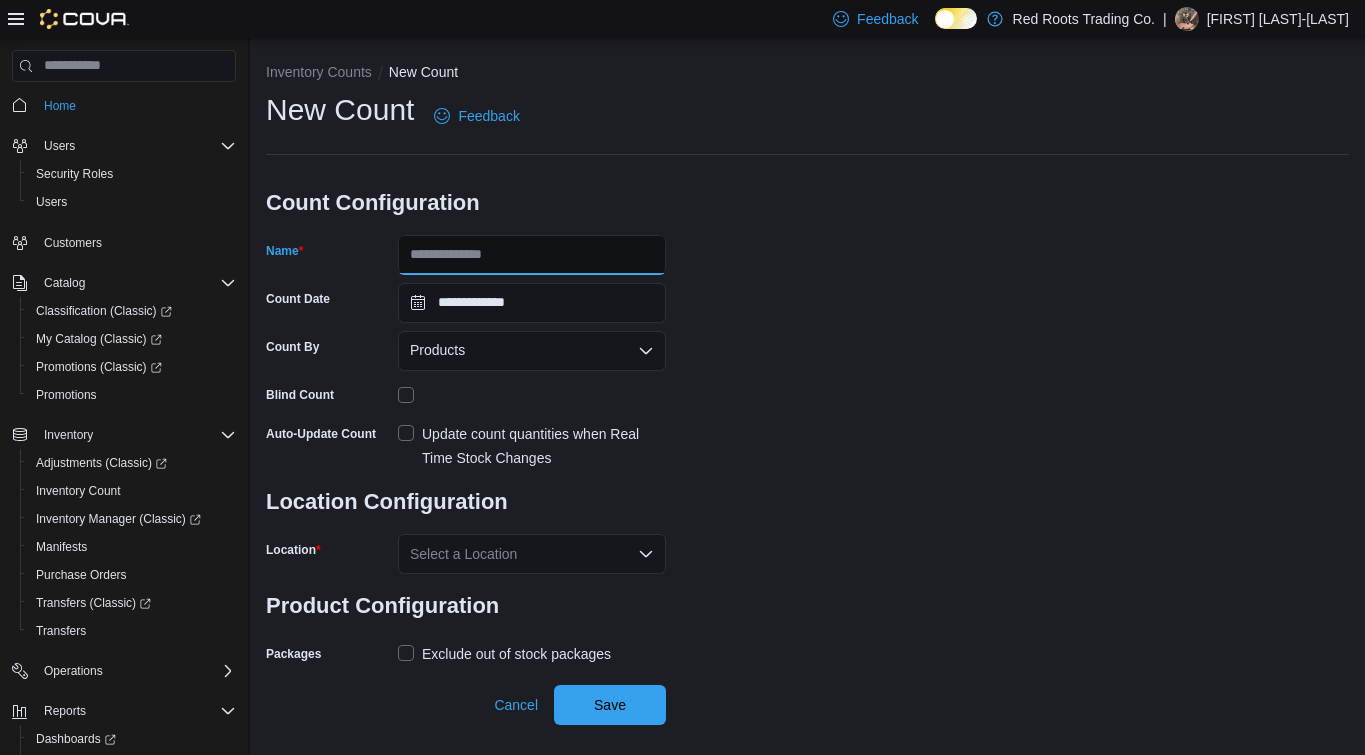 type on "**********" 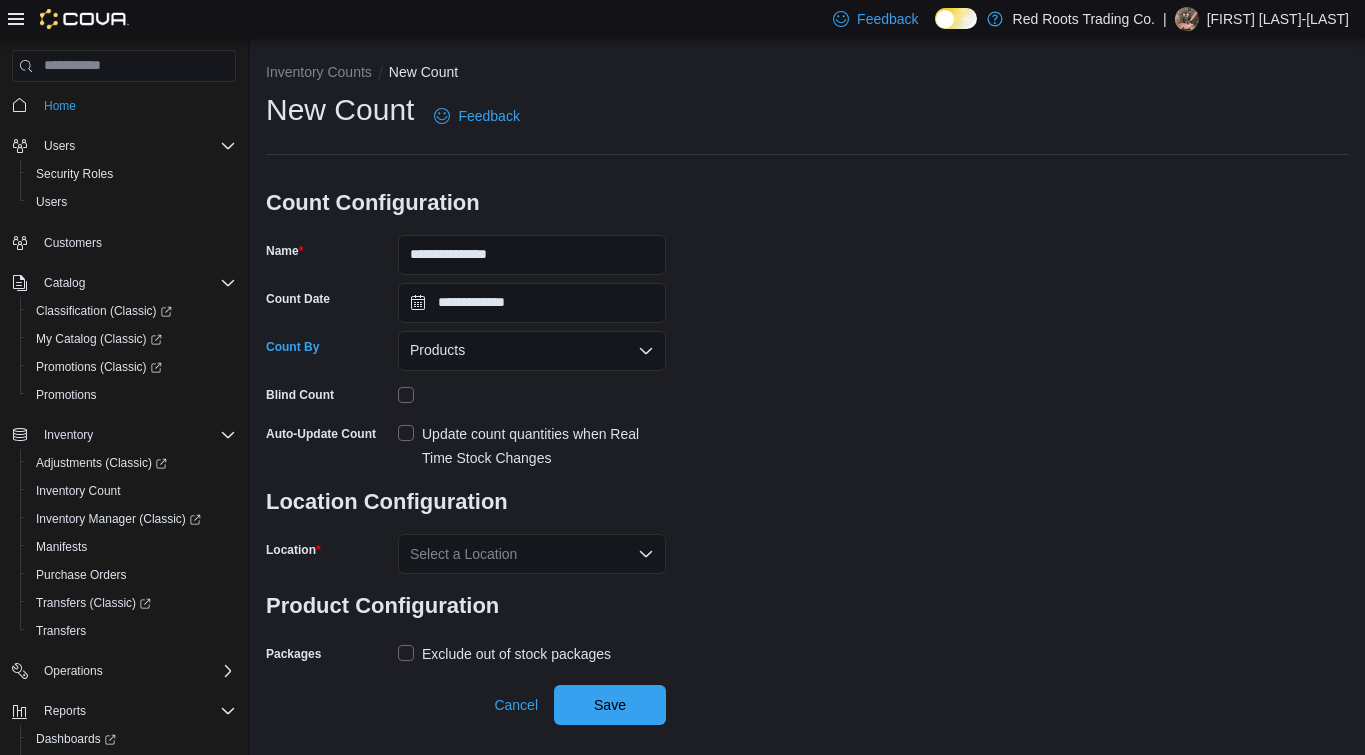 click on "Products" at bounding box center (532, 351) 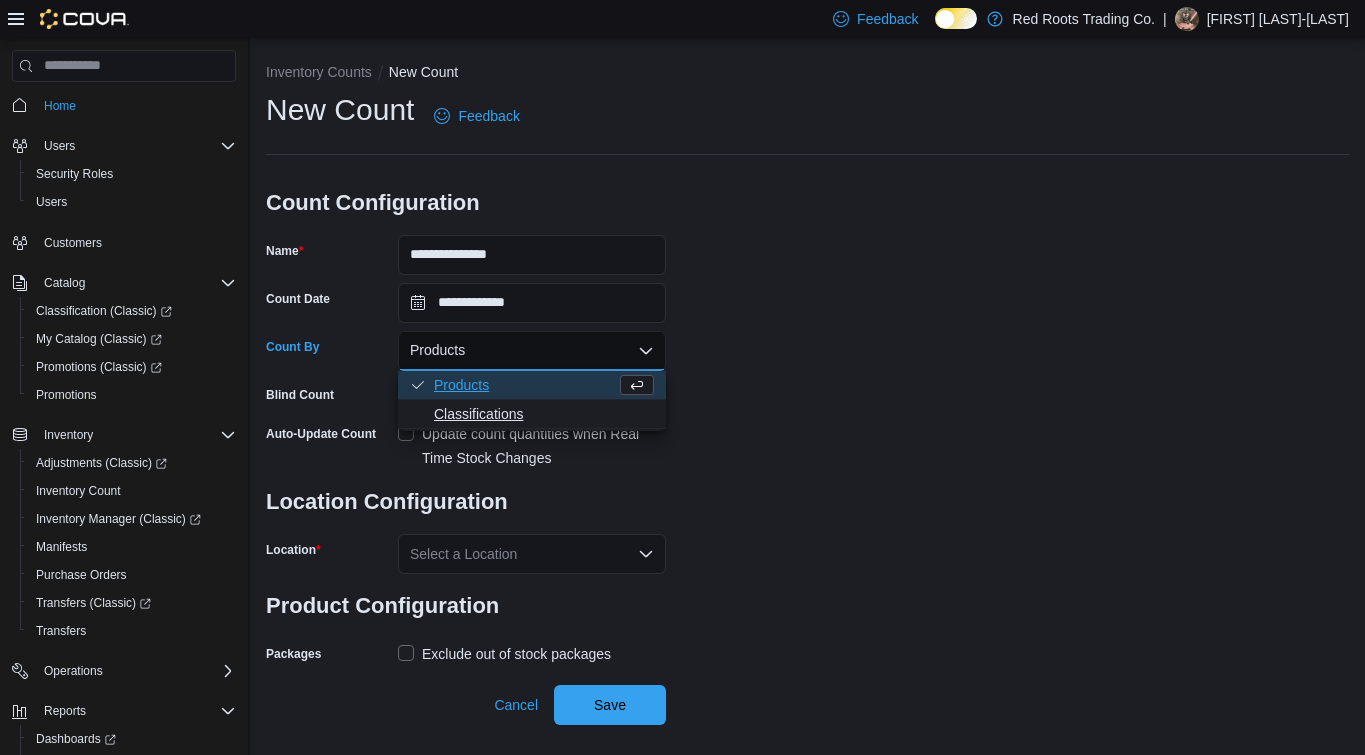 click on "Classifications" at bounding box center (544, 414) 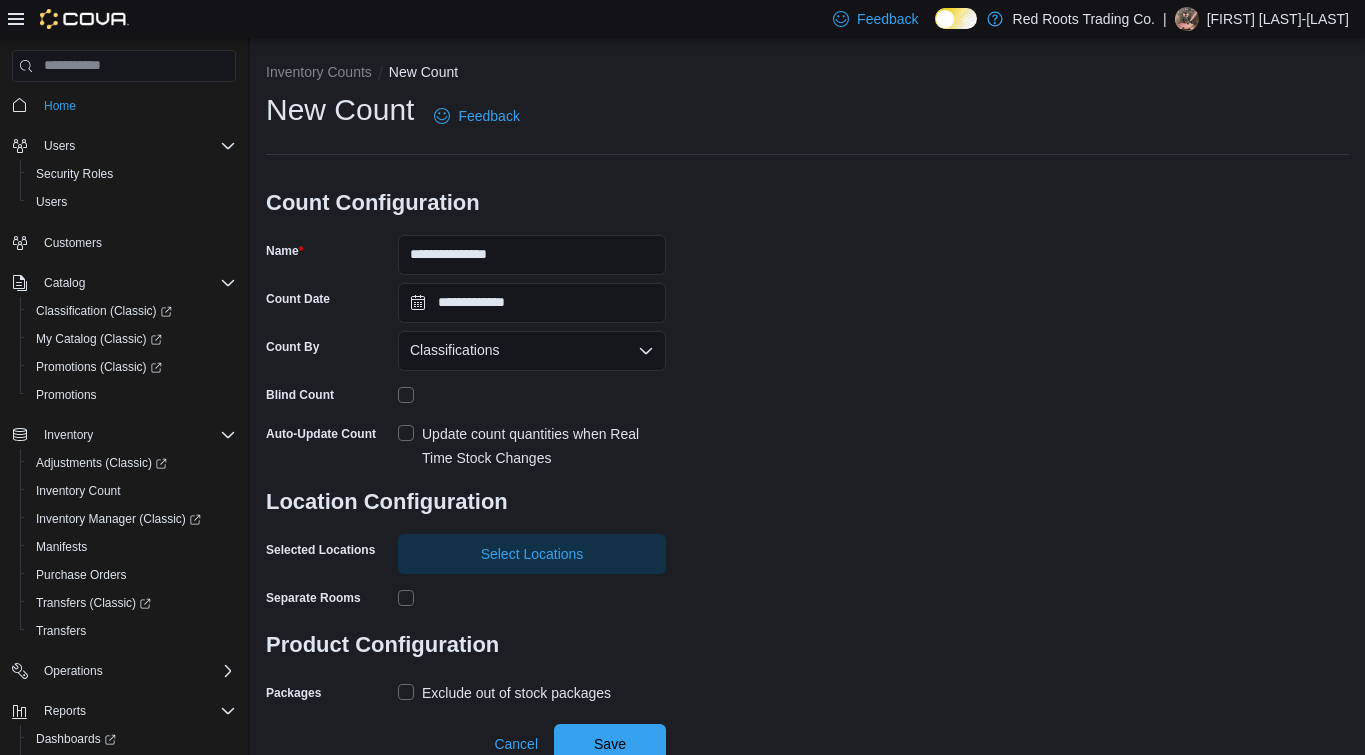 click on "Update count quantities when Real Time Stock Changes" at bounding box center [532, 446] 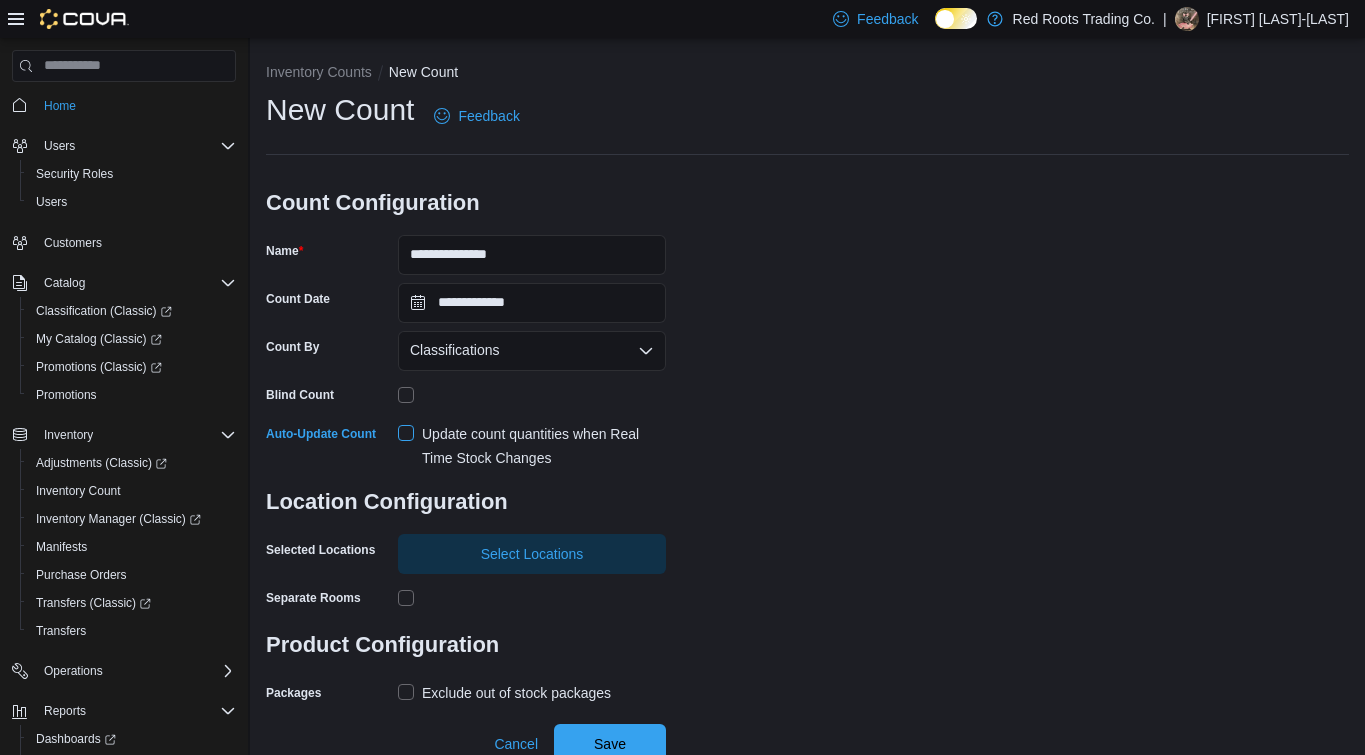 scroll, scrollTop: 9, scrollLeft: 0, axis: vertical 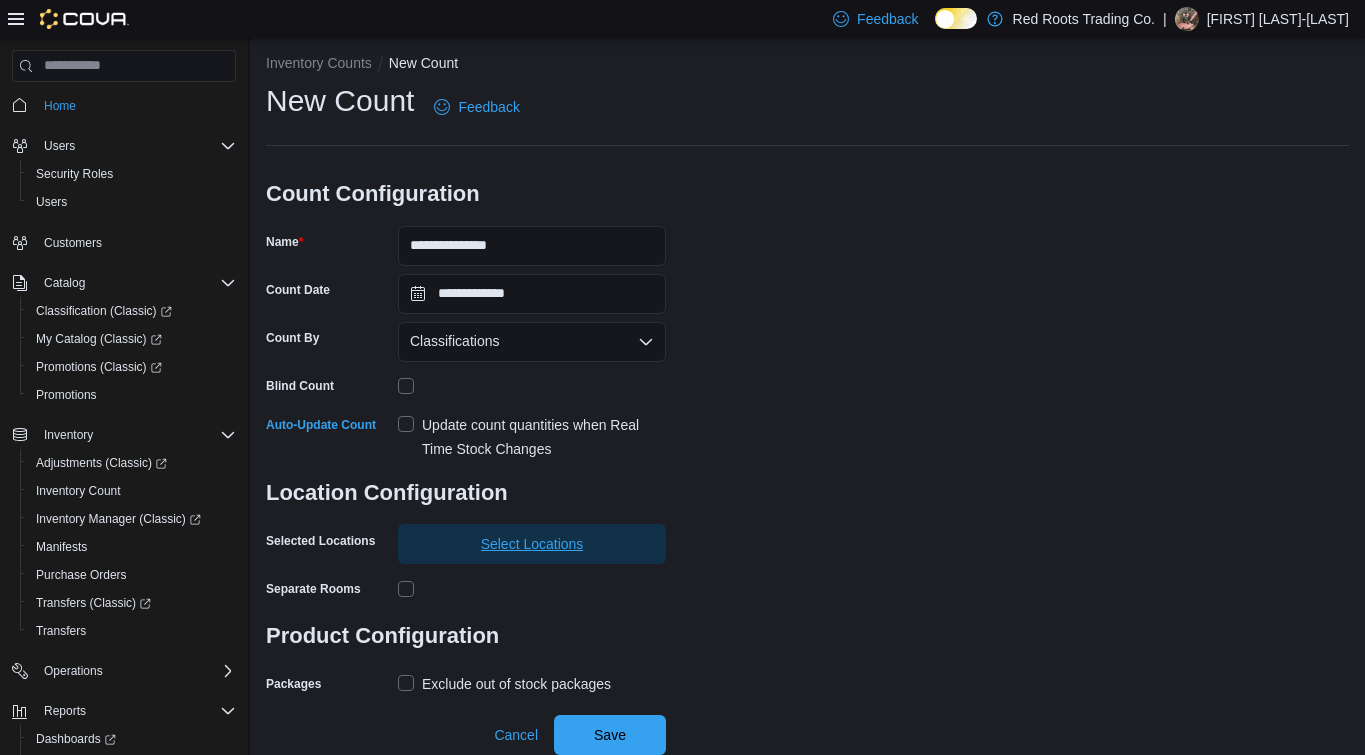 click on "Select Locations" at bounding box center (532, 544) 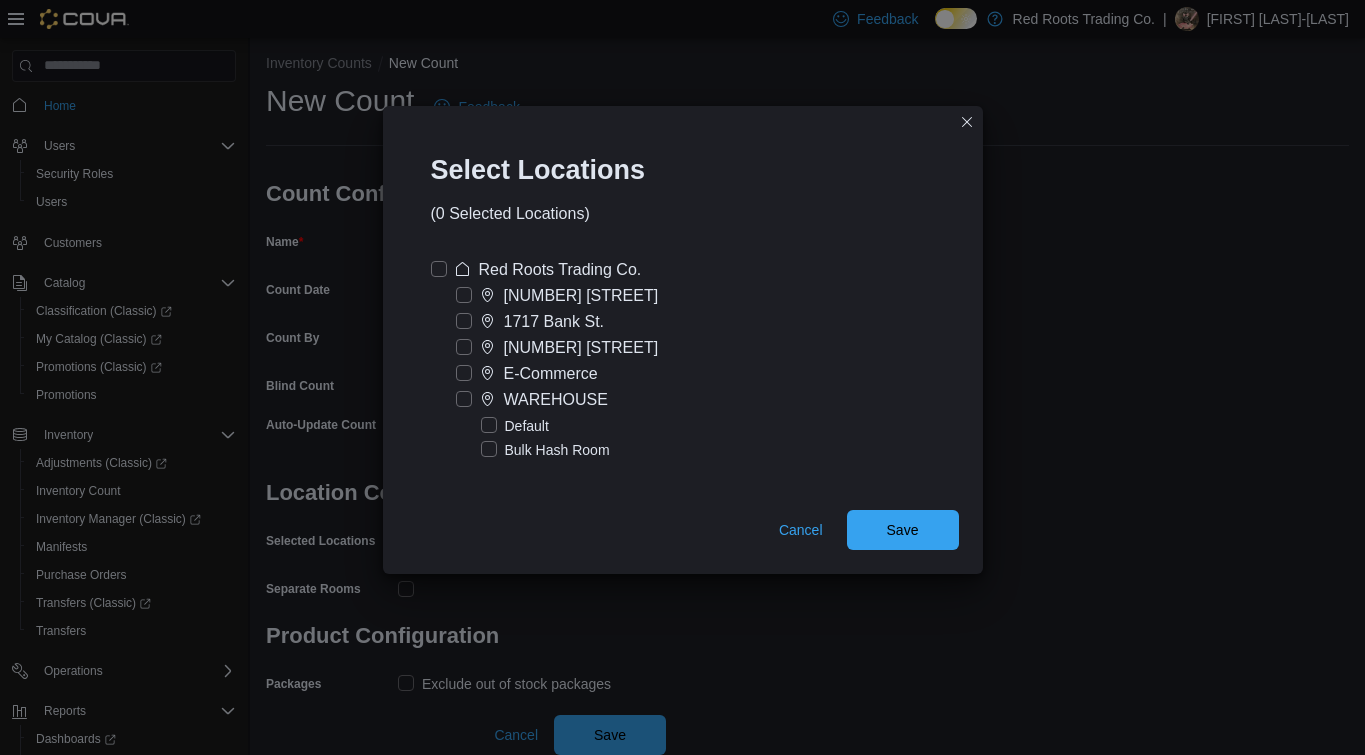 click on "[NUMBER] [STREET]" at bounding box center [581, 348] 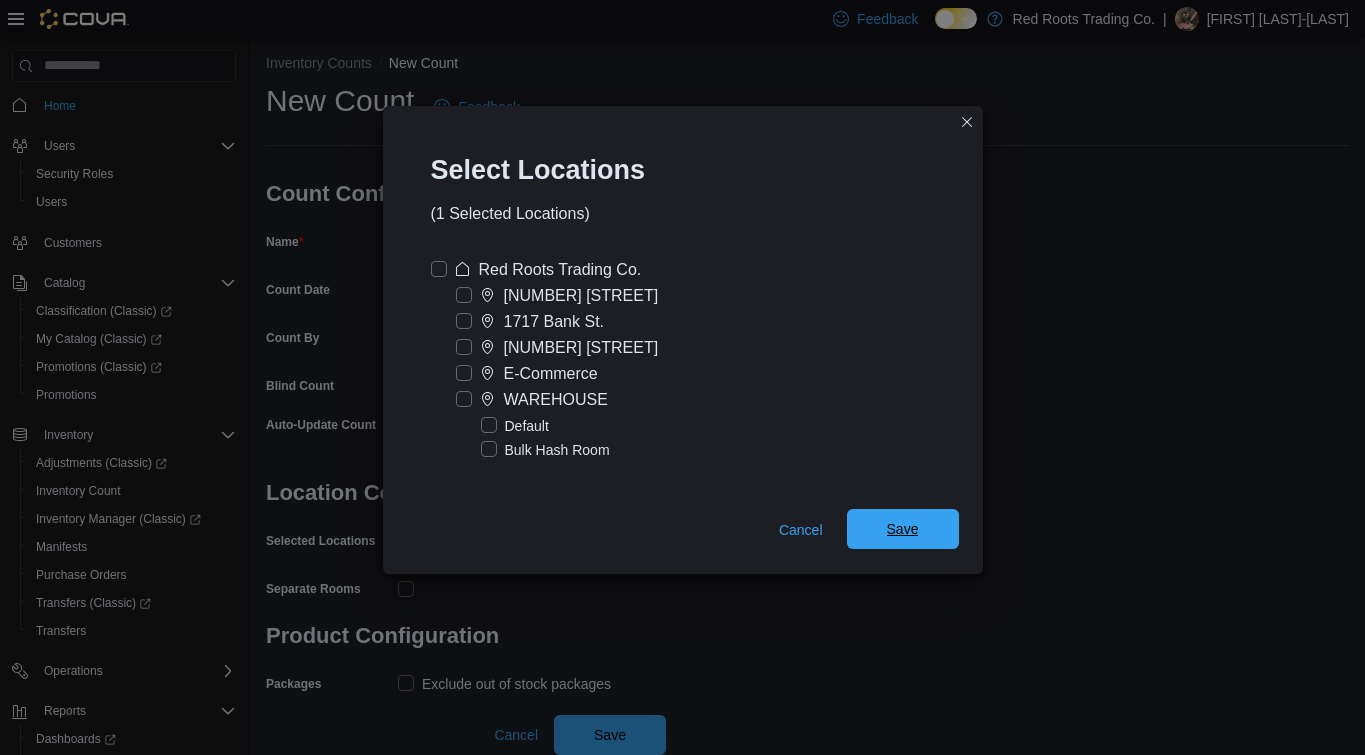 click on "Save" at bounding box center (903, 529) 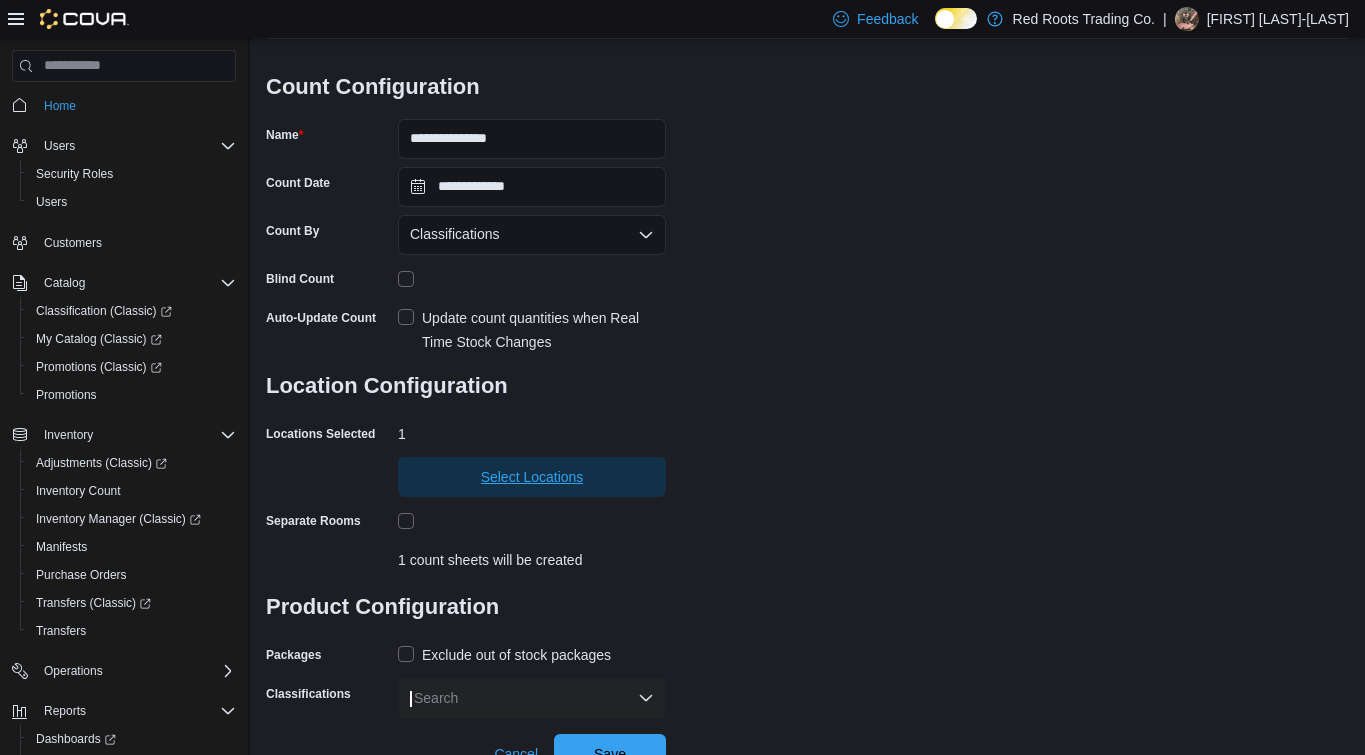 scroll, scrollTop: 135, scrollLeft: 0, axis: vertical 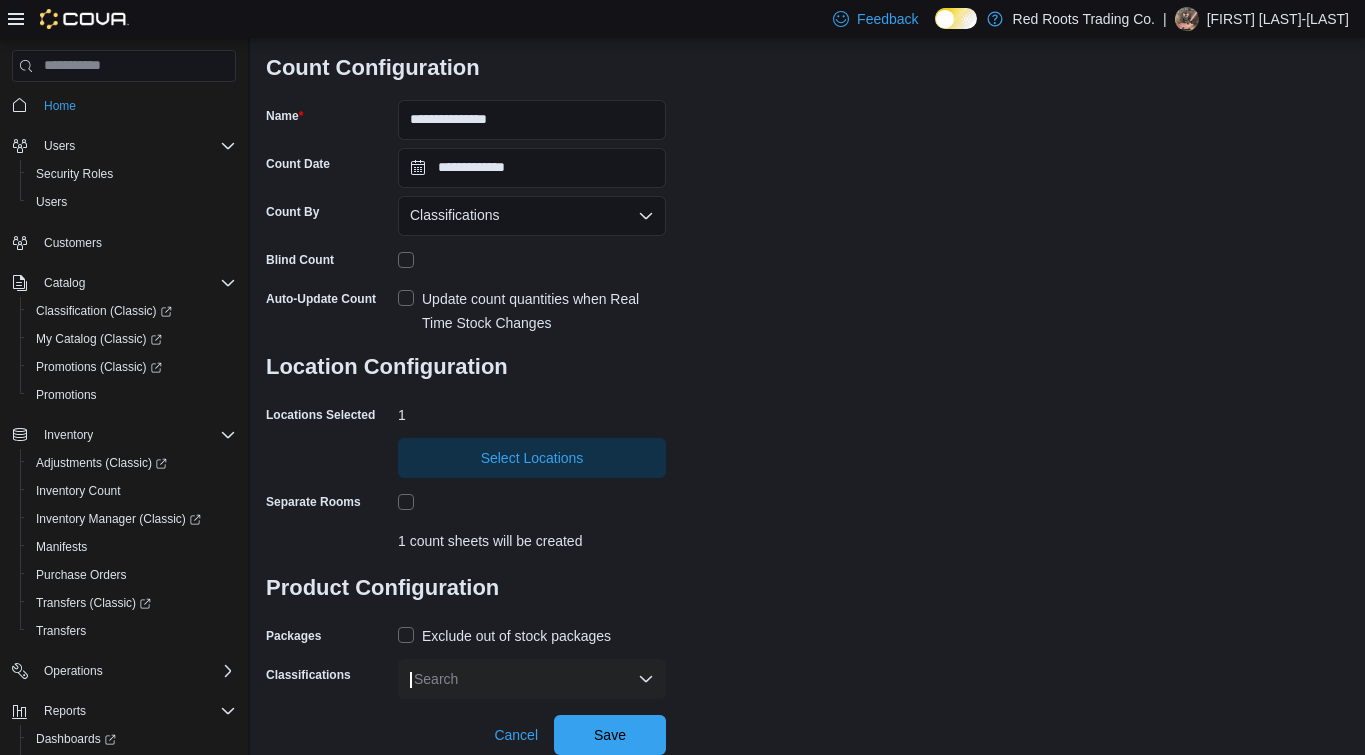 click on "Exclude out of stock packages" at bounding box center [504, 636] 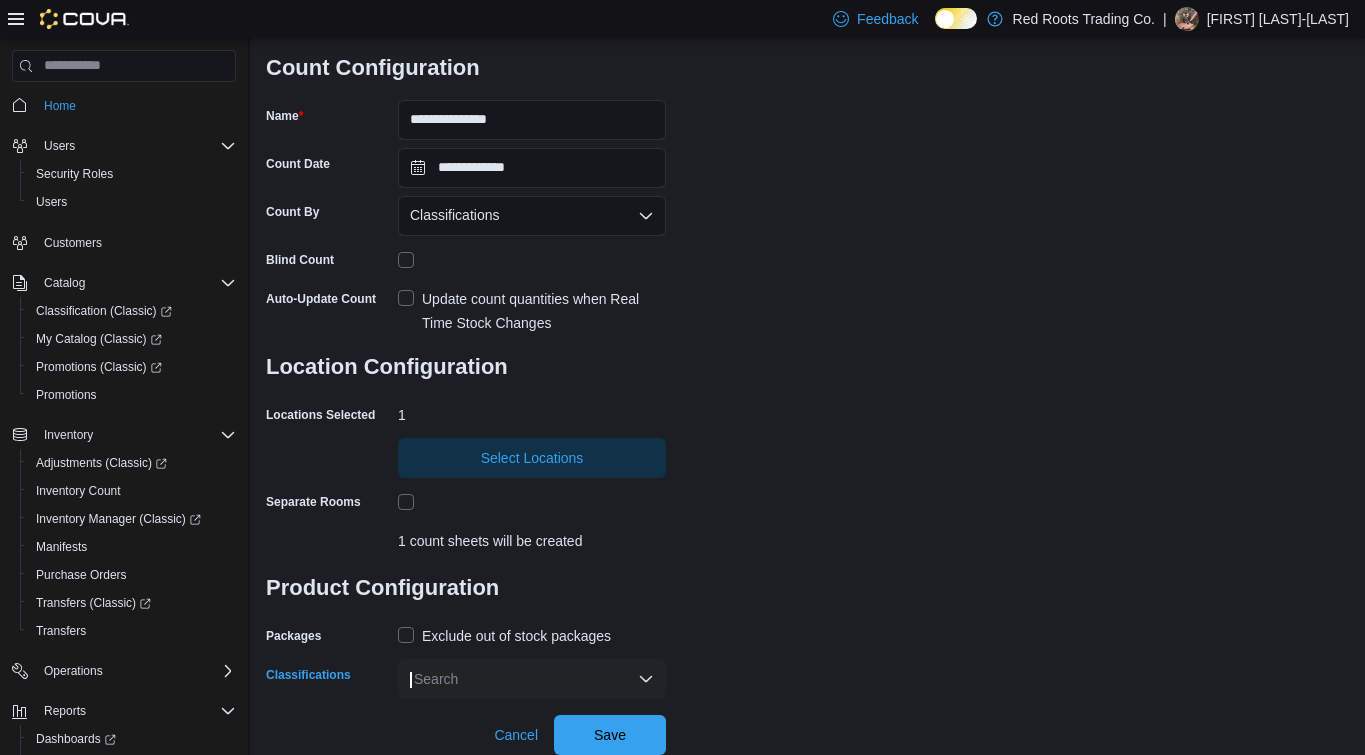 click on "Search" at bounding box center (532, 679) 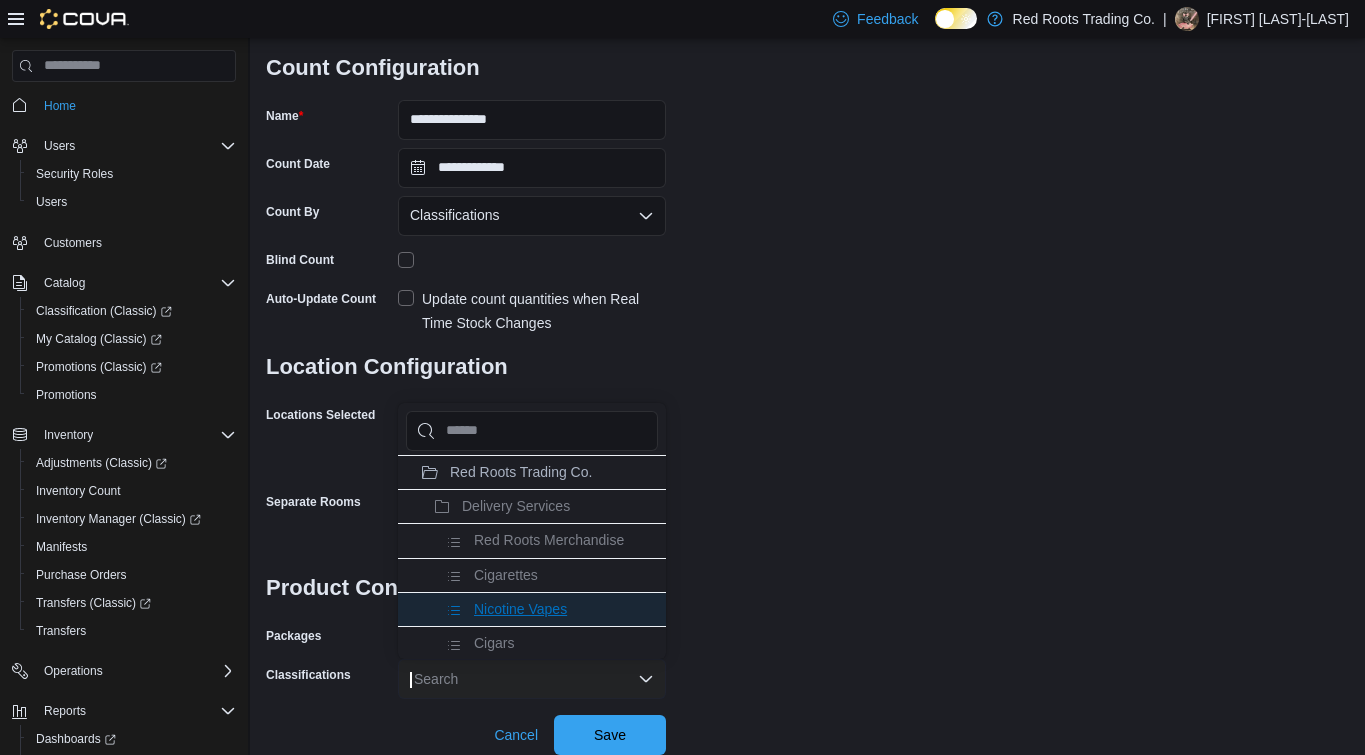 click on "Nicotine Vapes" at bounding box center (532, 609) 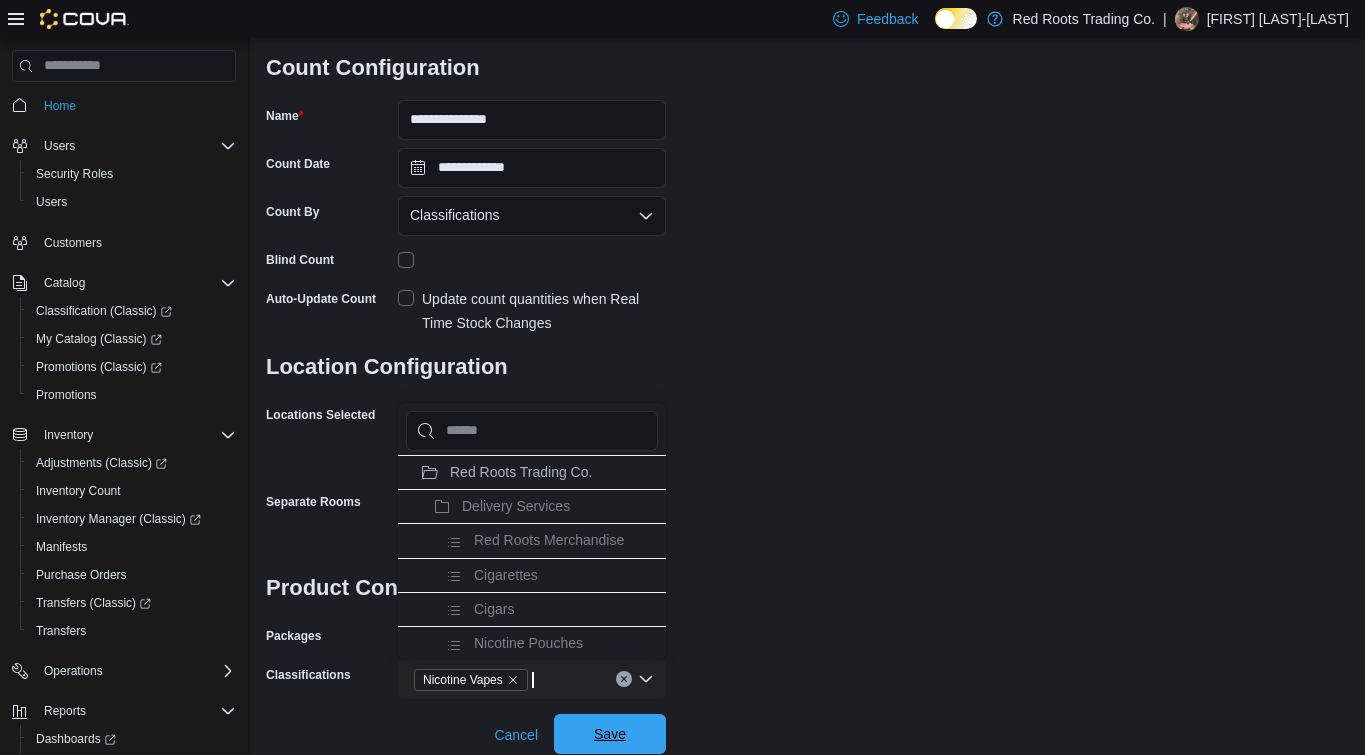 click on "Save" at bounding box center (610, 734) 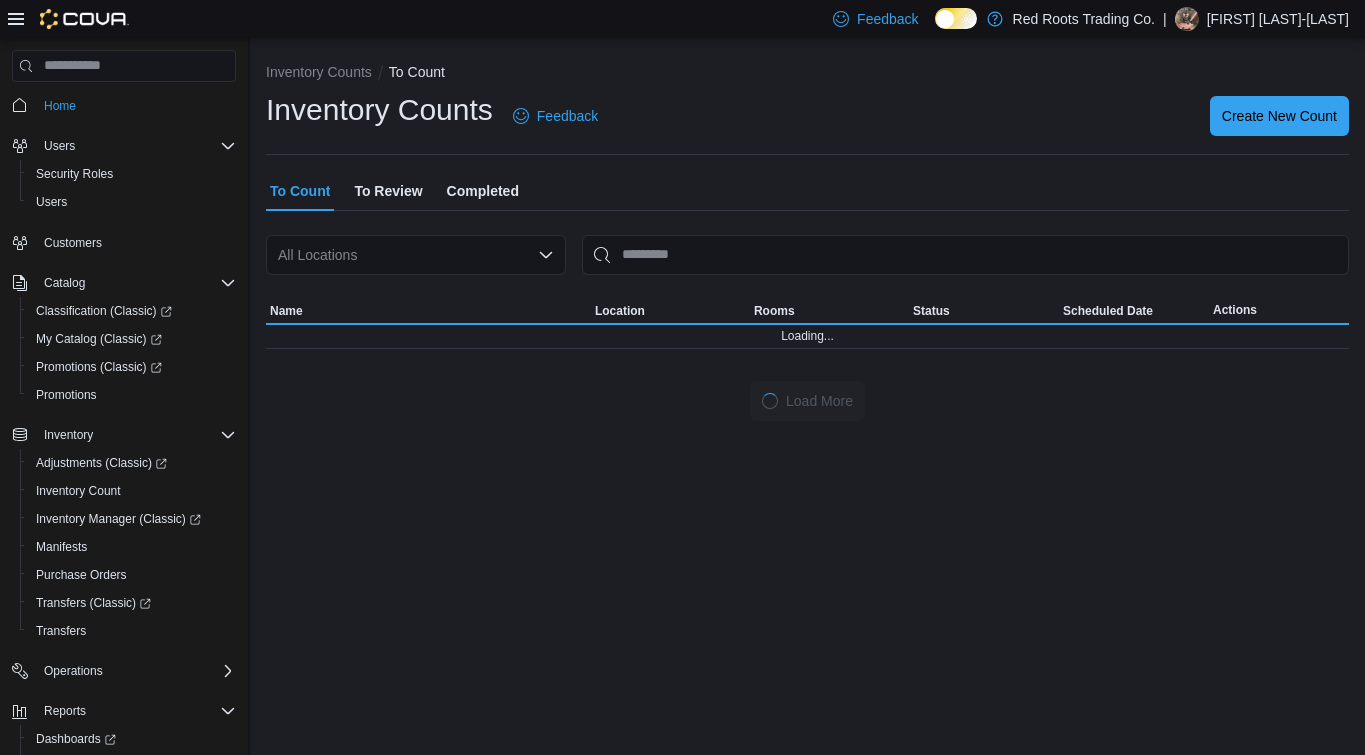 scroll, scrollTop: 0, scrollLeft: 0, axis: both 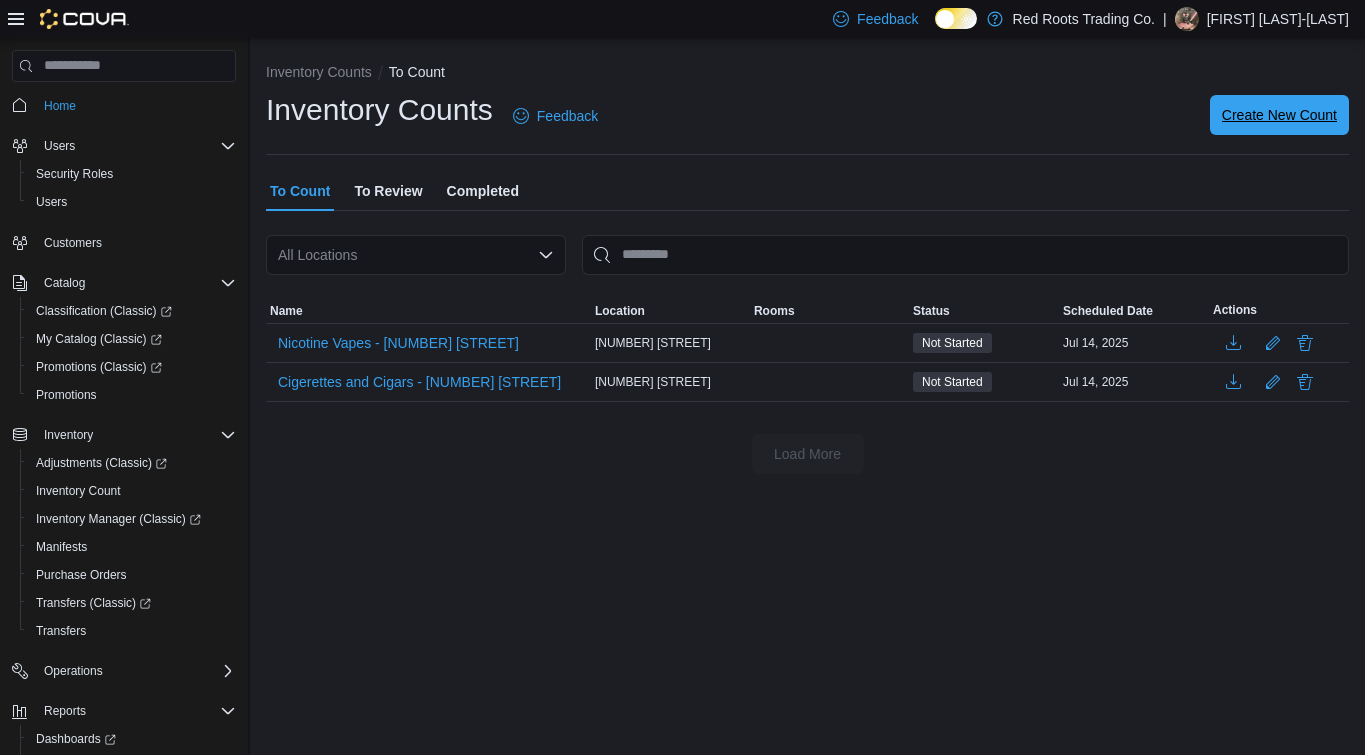 click on "Create New Count" at bounding box center [1279, 115] 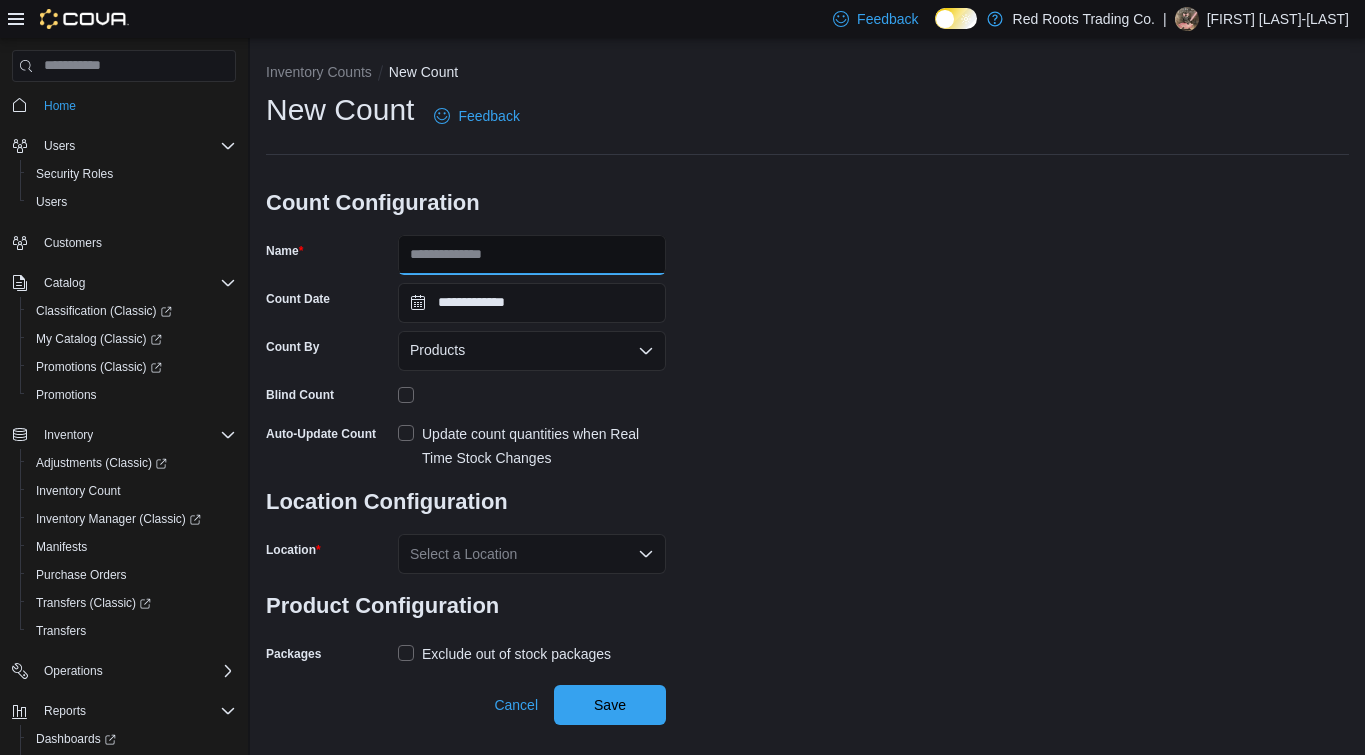 click on "Name" at bounding box center (532, 255) 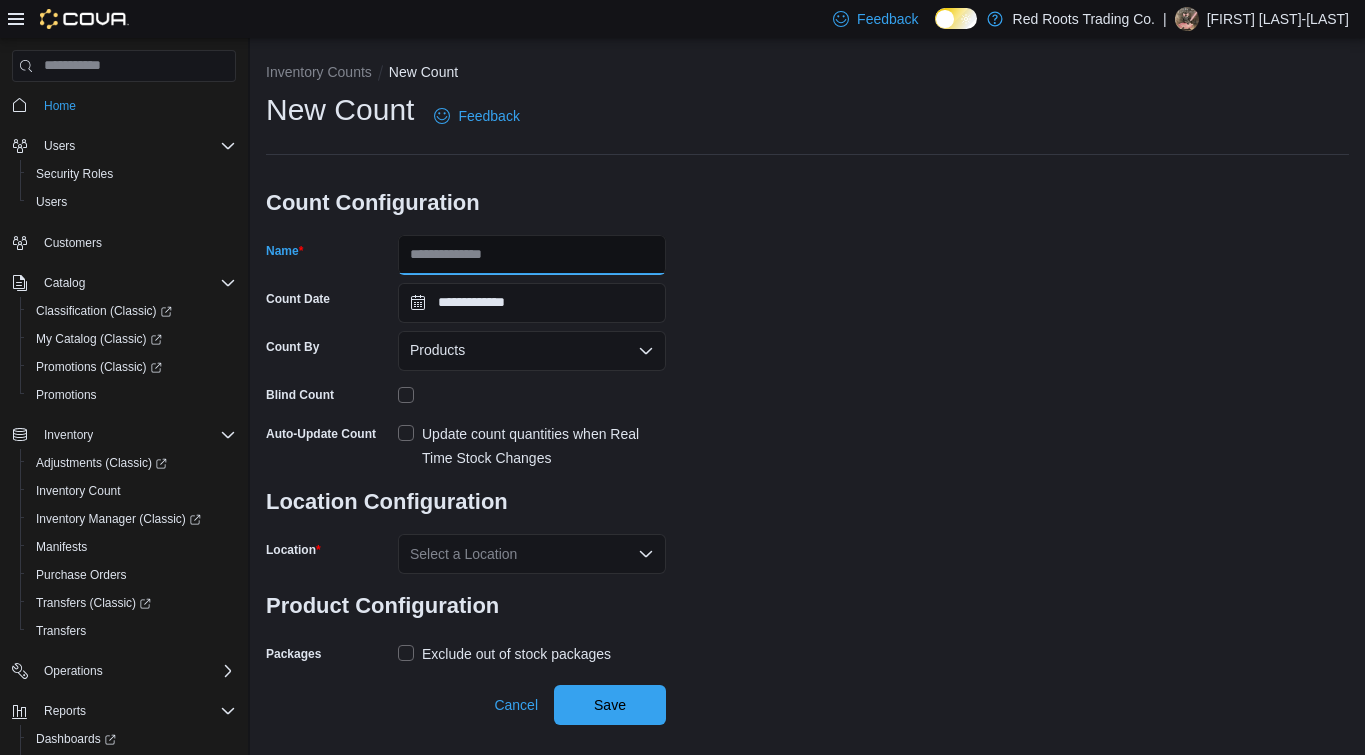type on "**********" 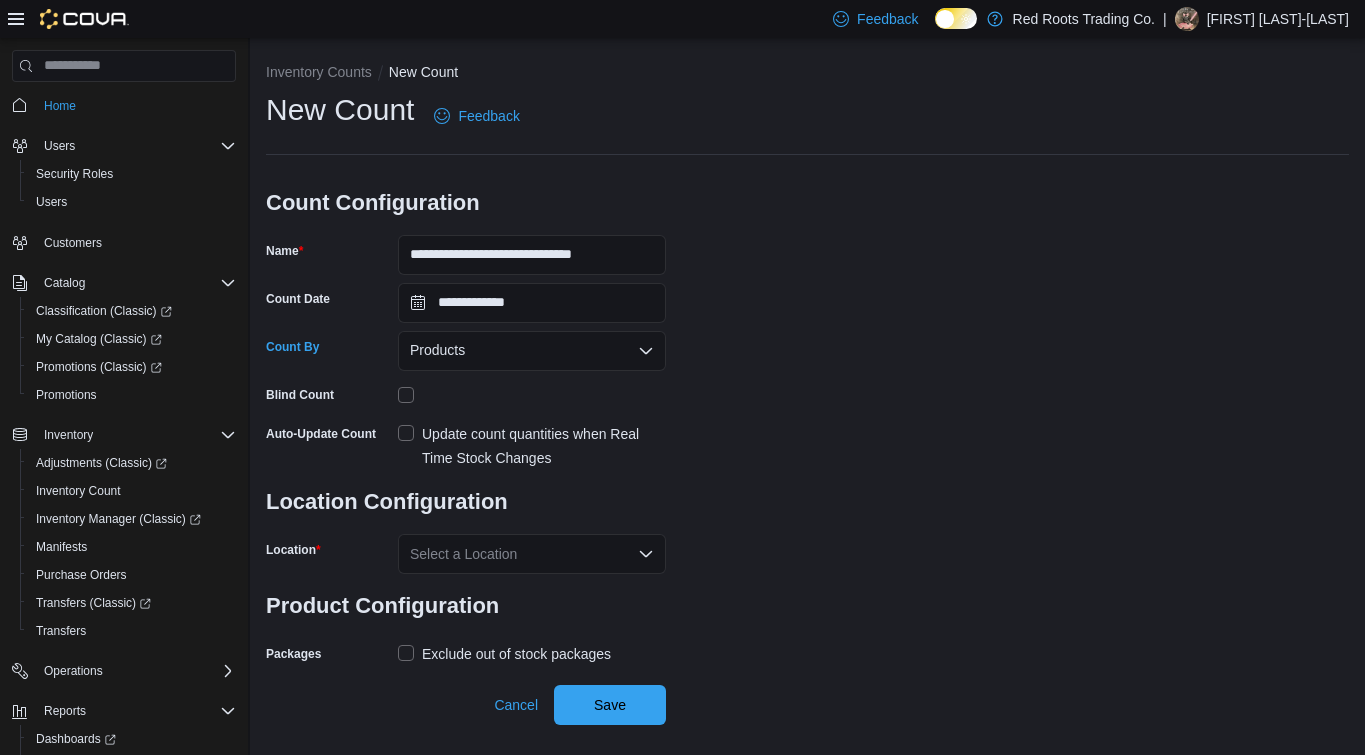 click on "Products" at bounding box center [532, 351] 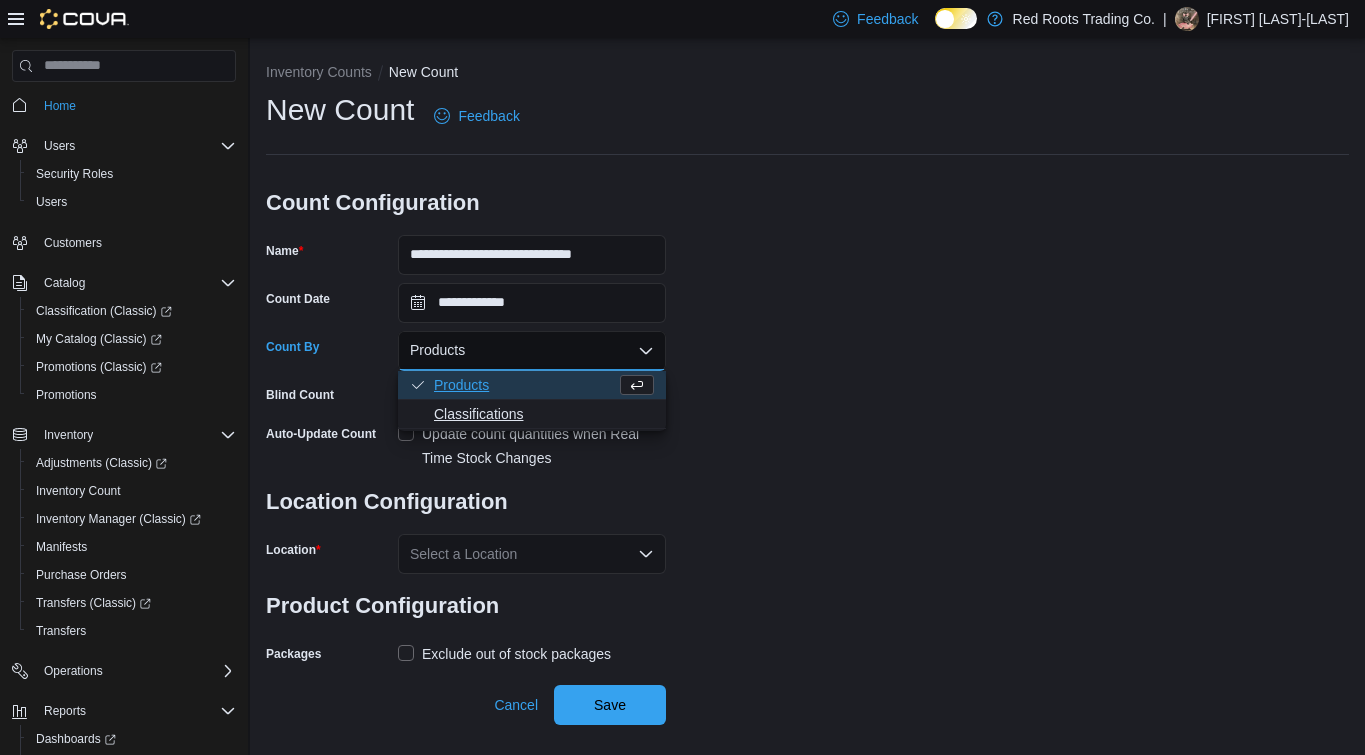 click on "Classifications" at bounding box center (544, 414) 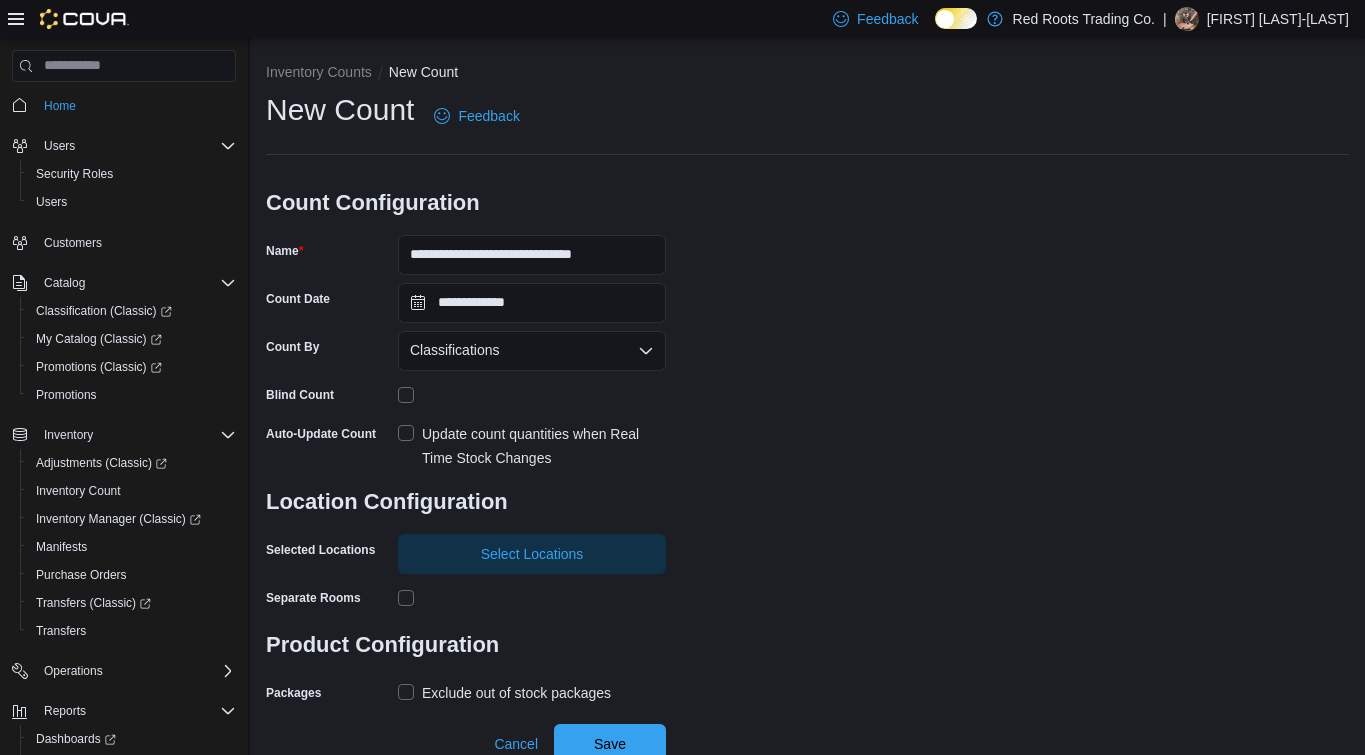 click on "Update count quantities when Real Time Stock Changes" at bounding box center [532, 446] 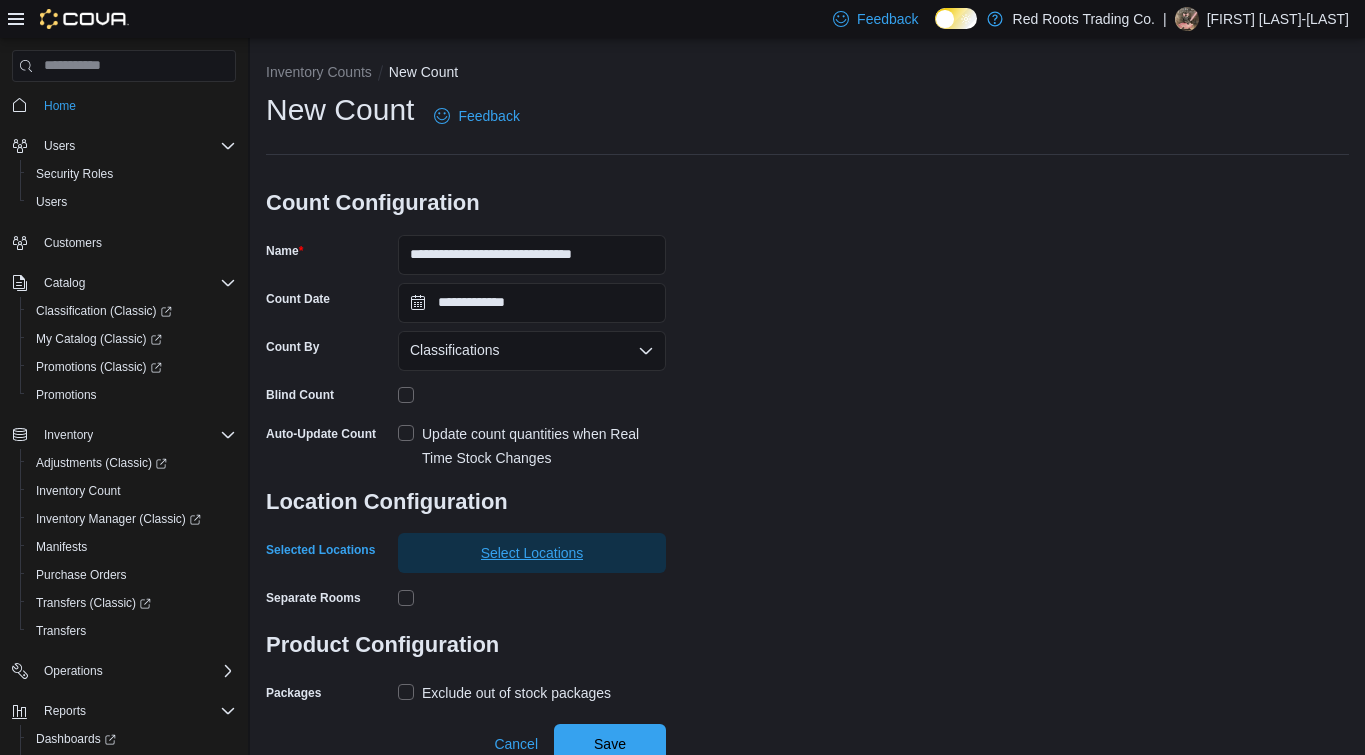 click on "Select Locations" at bounding box center (532, 553) 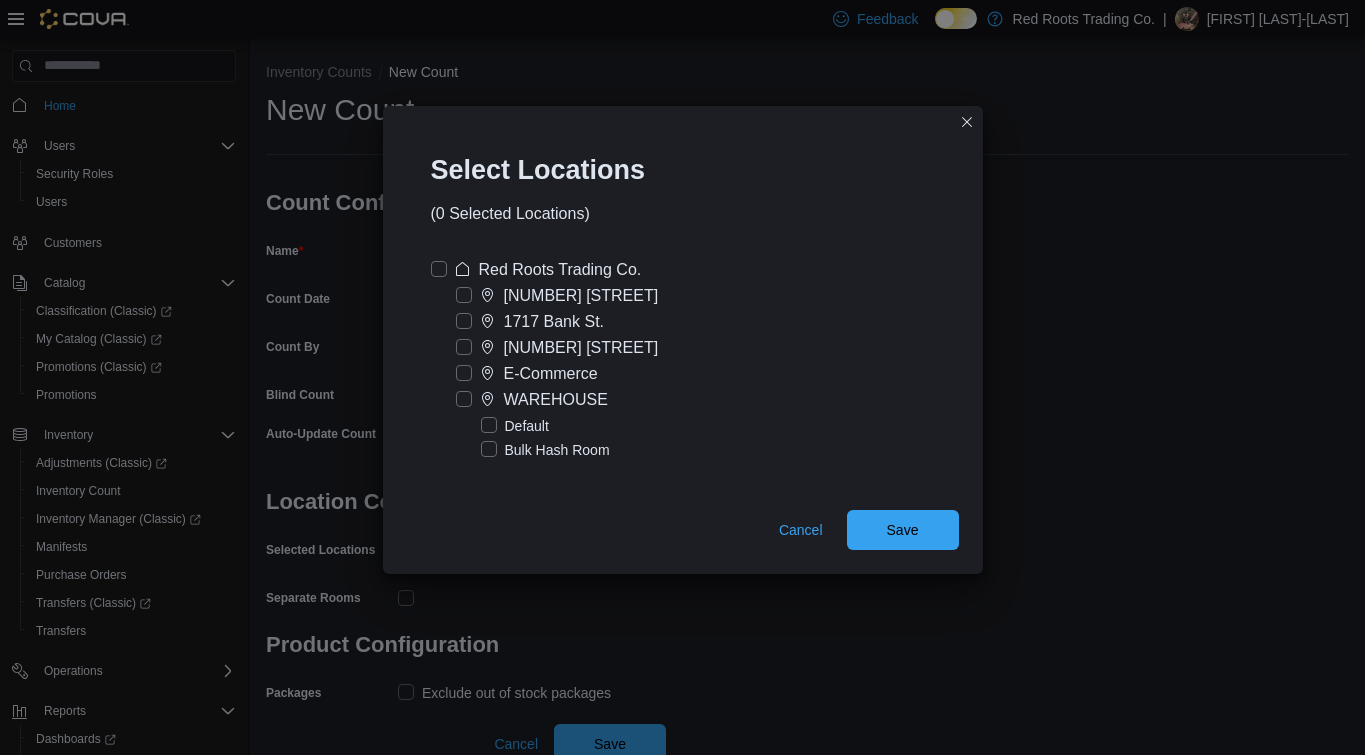 click on "[NUMBER] [STREET]" at bounding box center (581, 348) 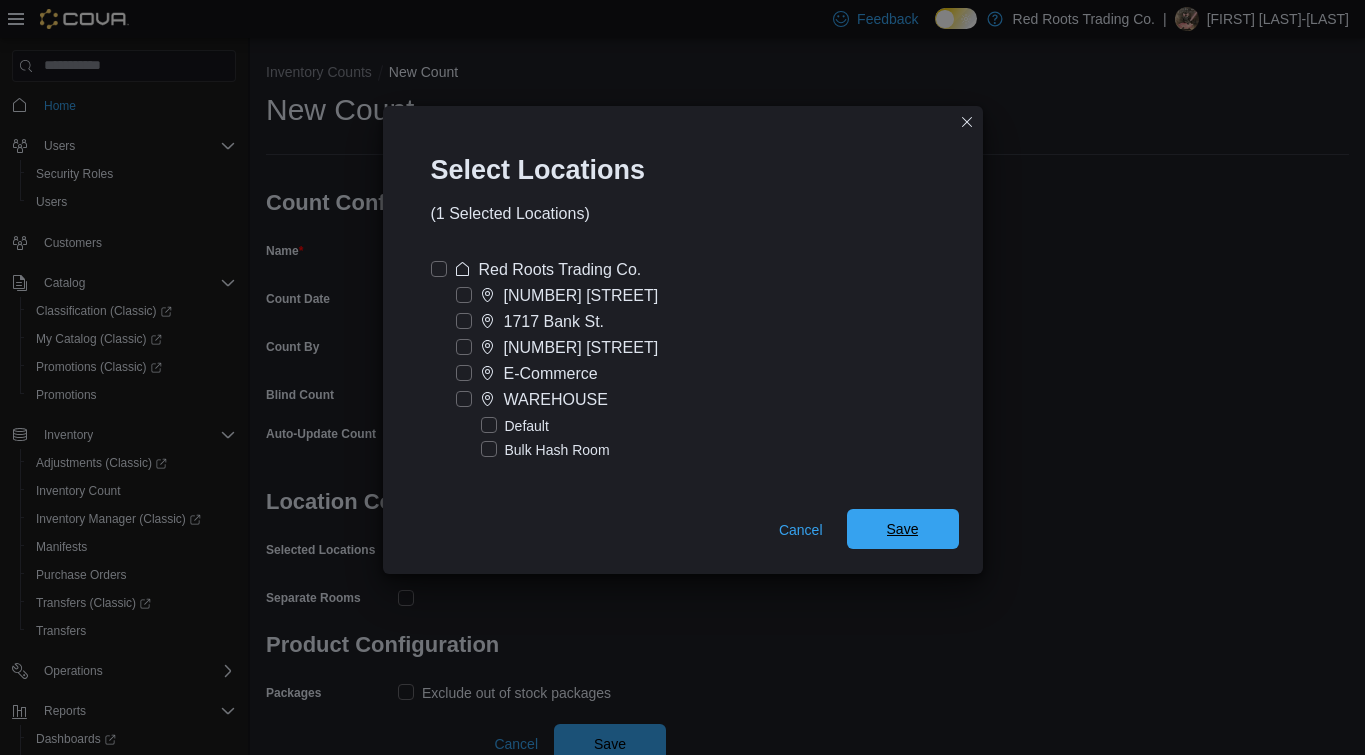 click on "Save" at bounding box center (903, 529) 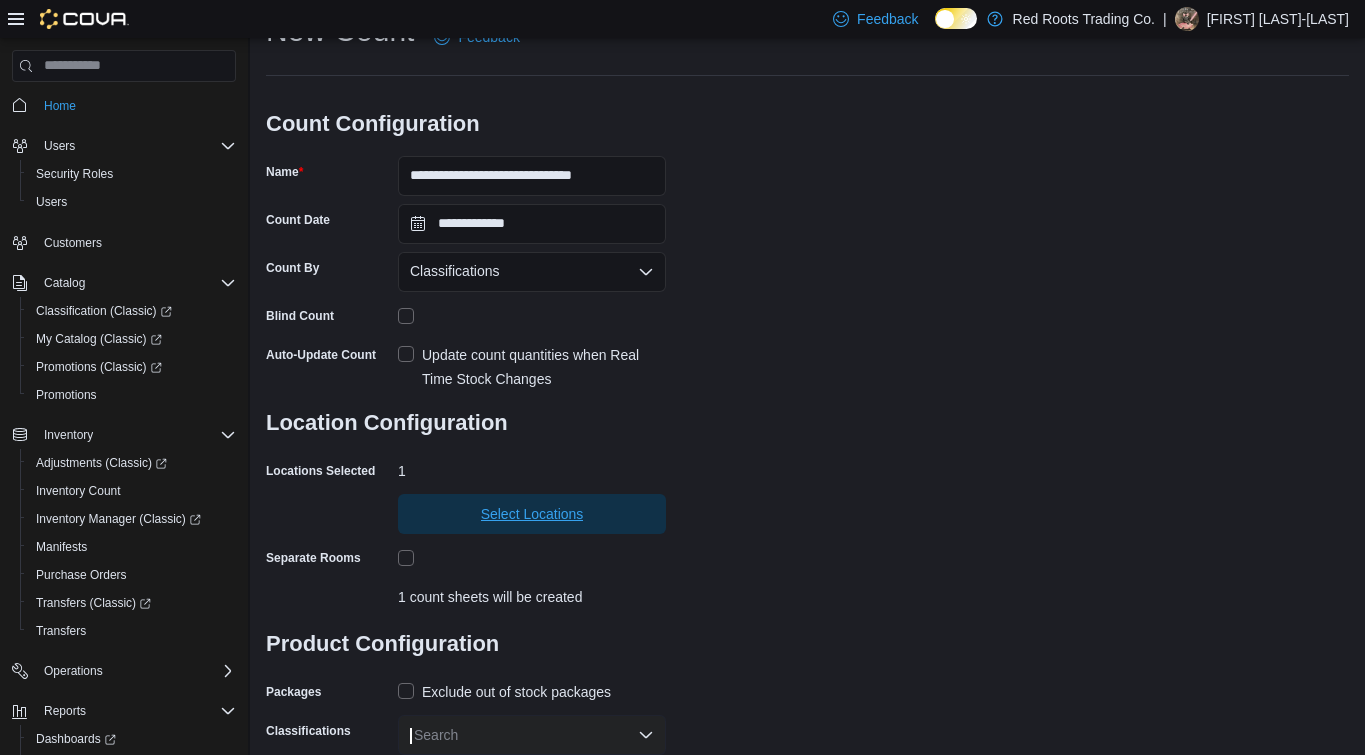 scroll, scrollTop: 135, scrollLeft: 0, axis: vertical 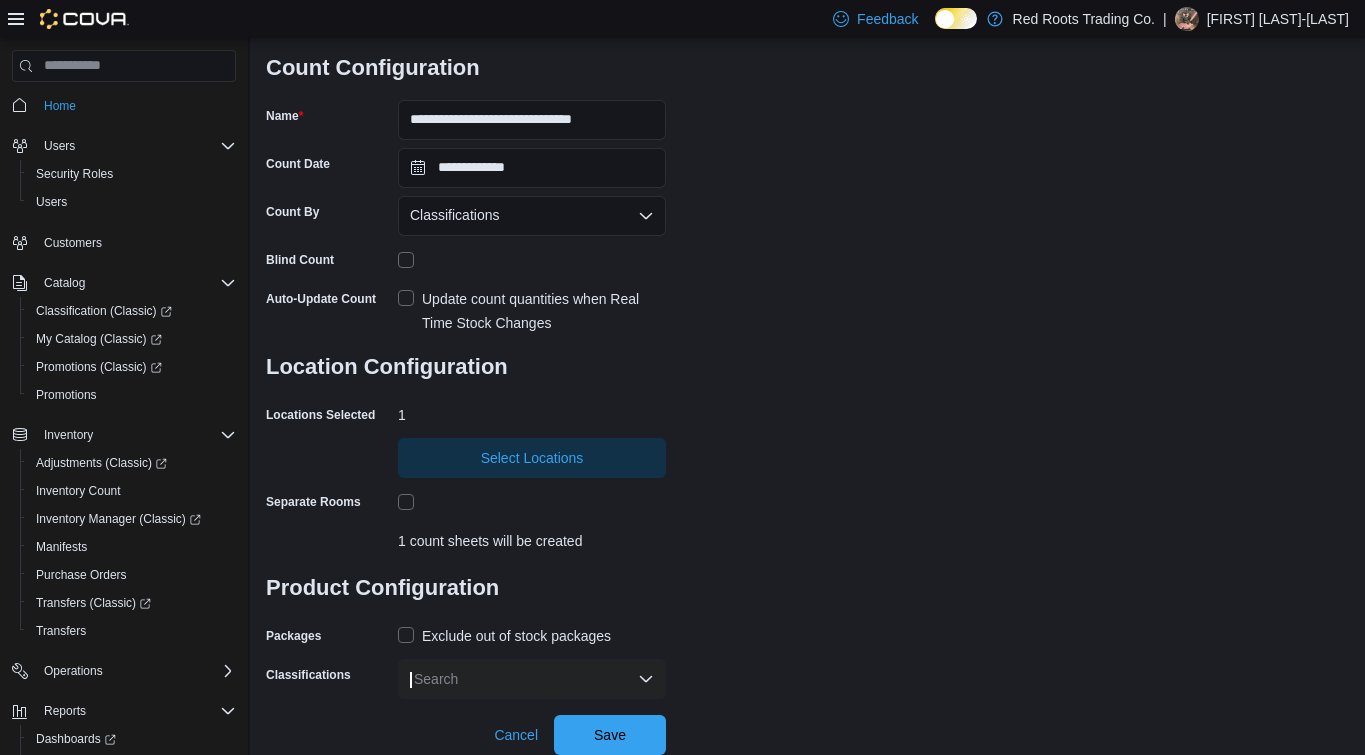 click on "Exclude out of stock packages" at bounding box center [504, 636] 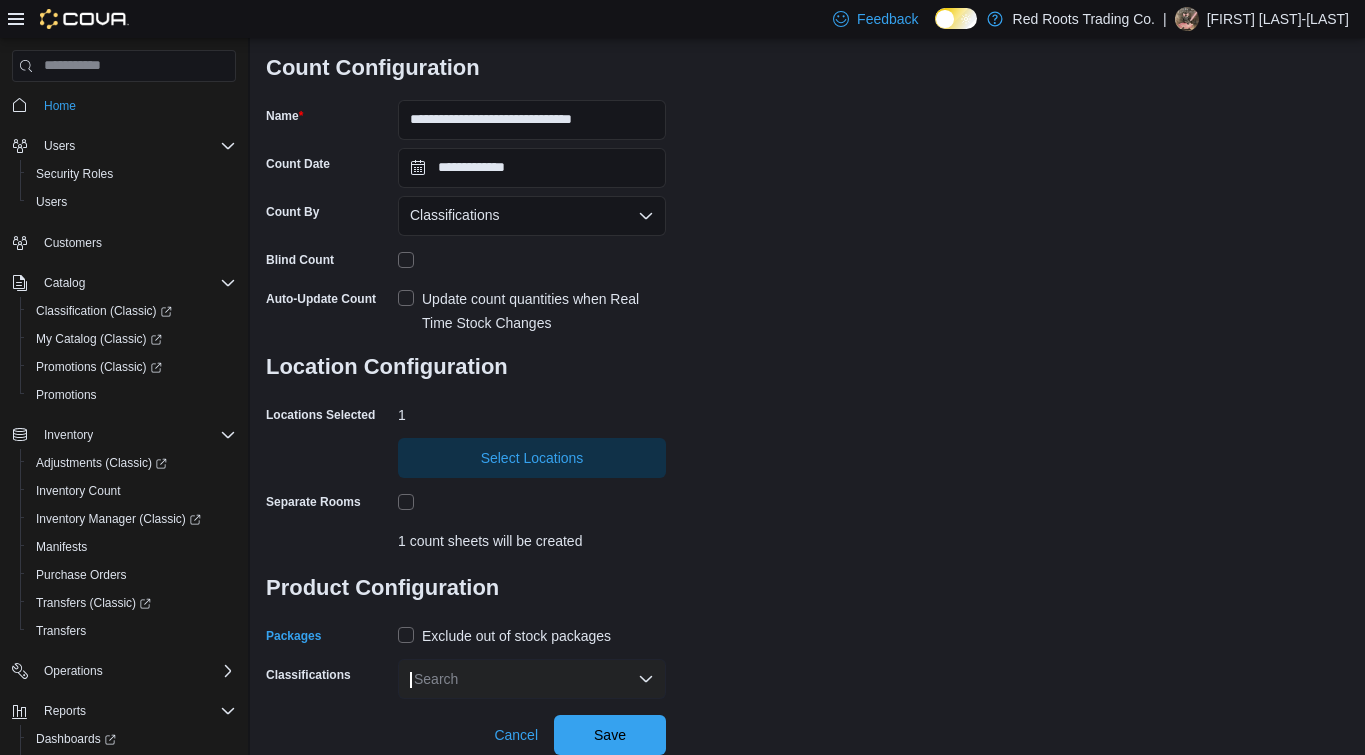 click on "**********" at bounding box center (807, 309) 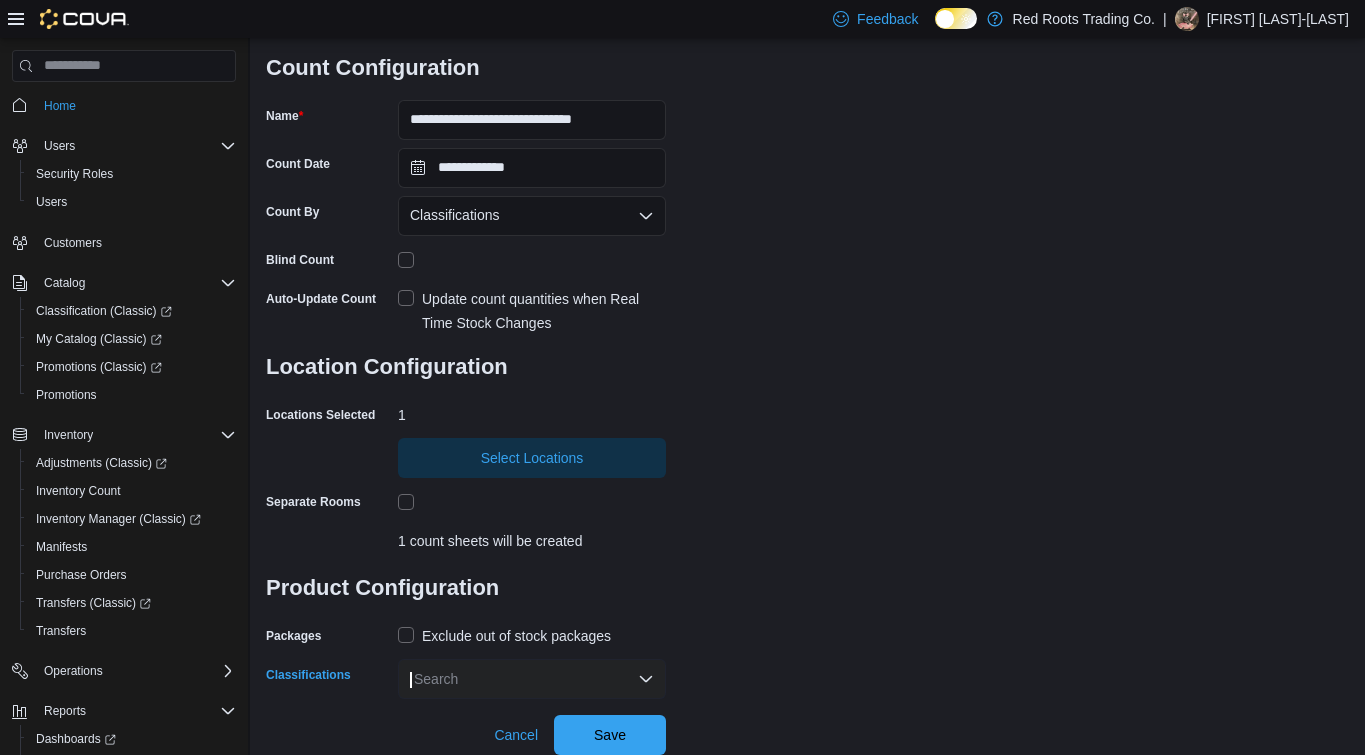 click on "Search" at bounding box center (532, 679) 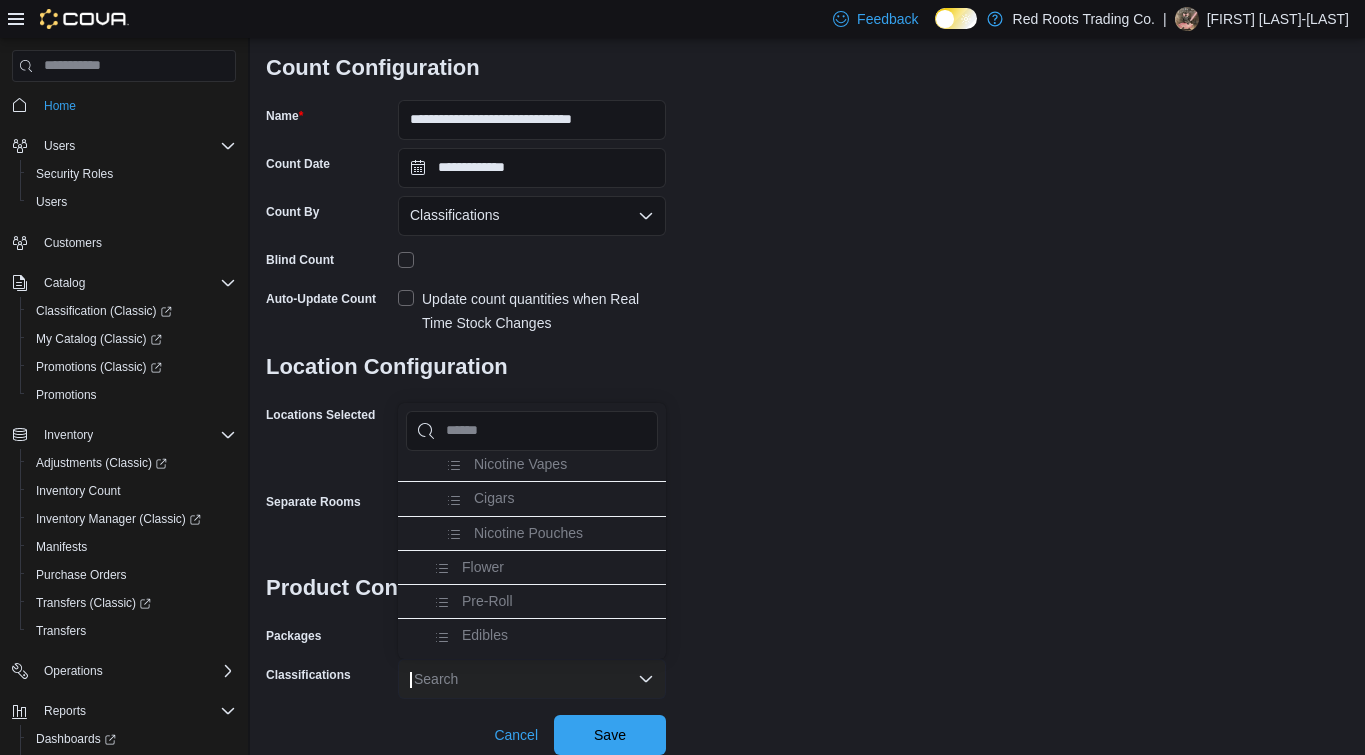 scroll, scrollTop: 154, scrollLeft: 0, axis: vertical 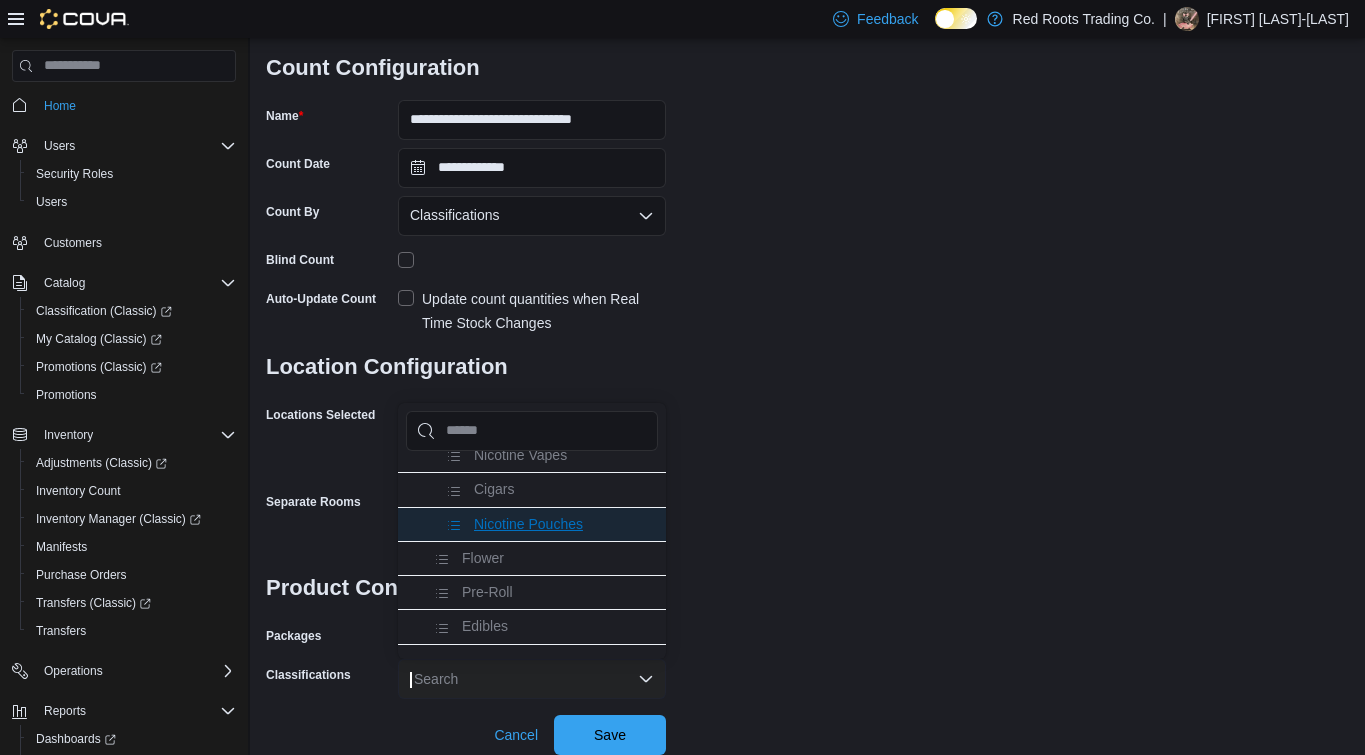 click on "Nicotine Pouches" at bounding box center [528, 524] 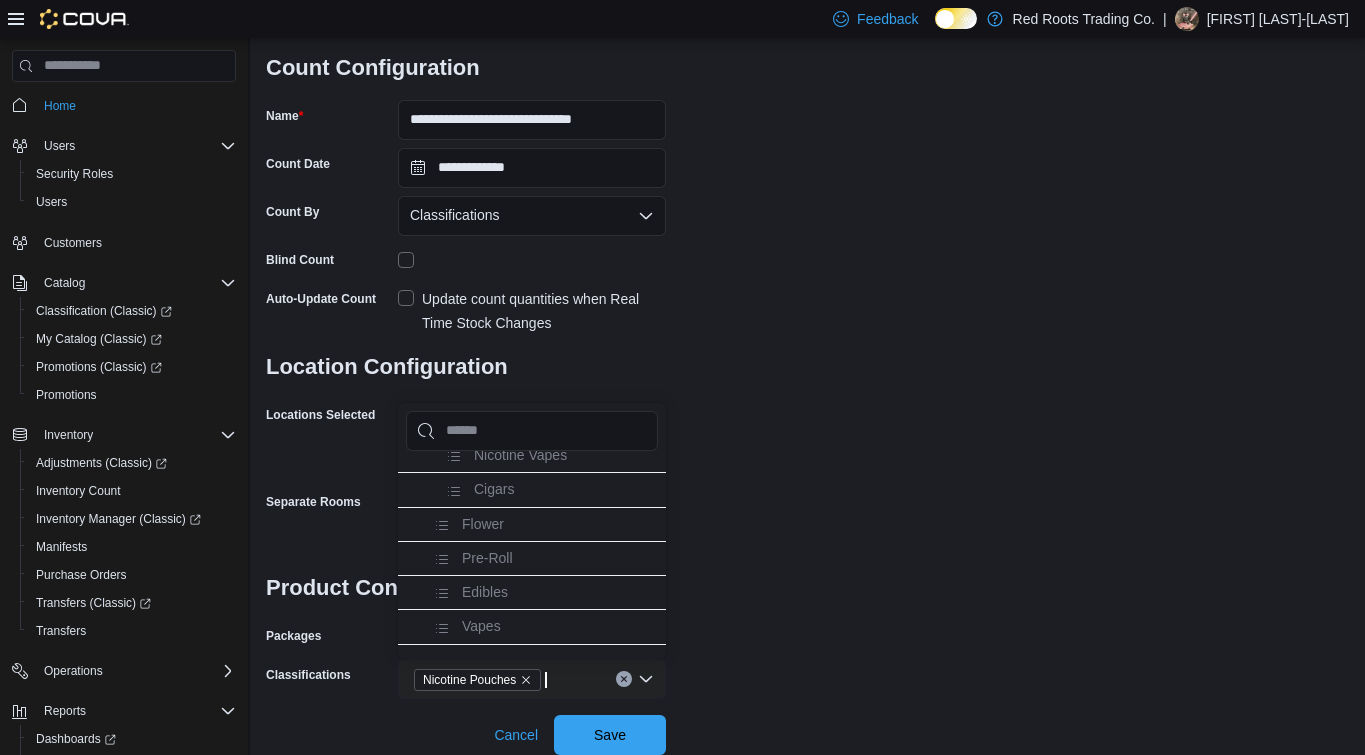 click on "Nicotine Pouches" at bounding box center (532, 679) 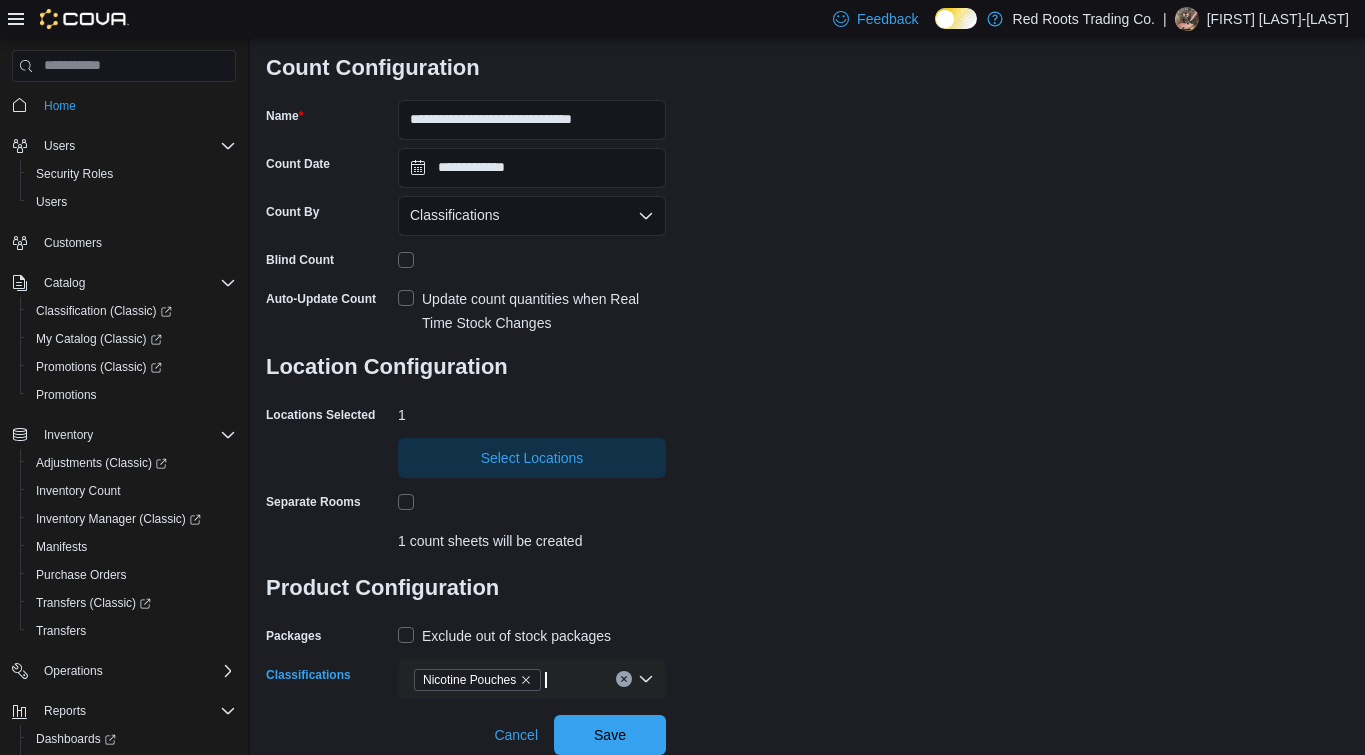 click on "Nicotine Pouches" at bounding box center [532, 679] 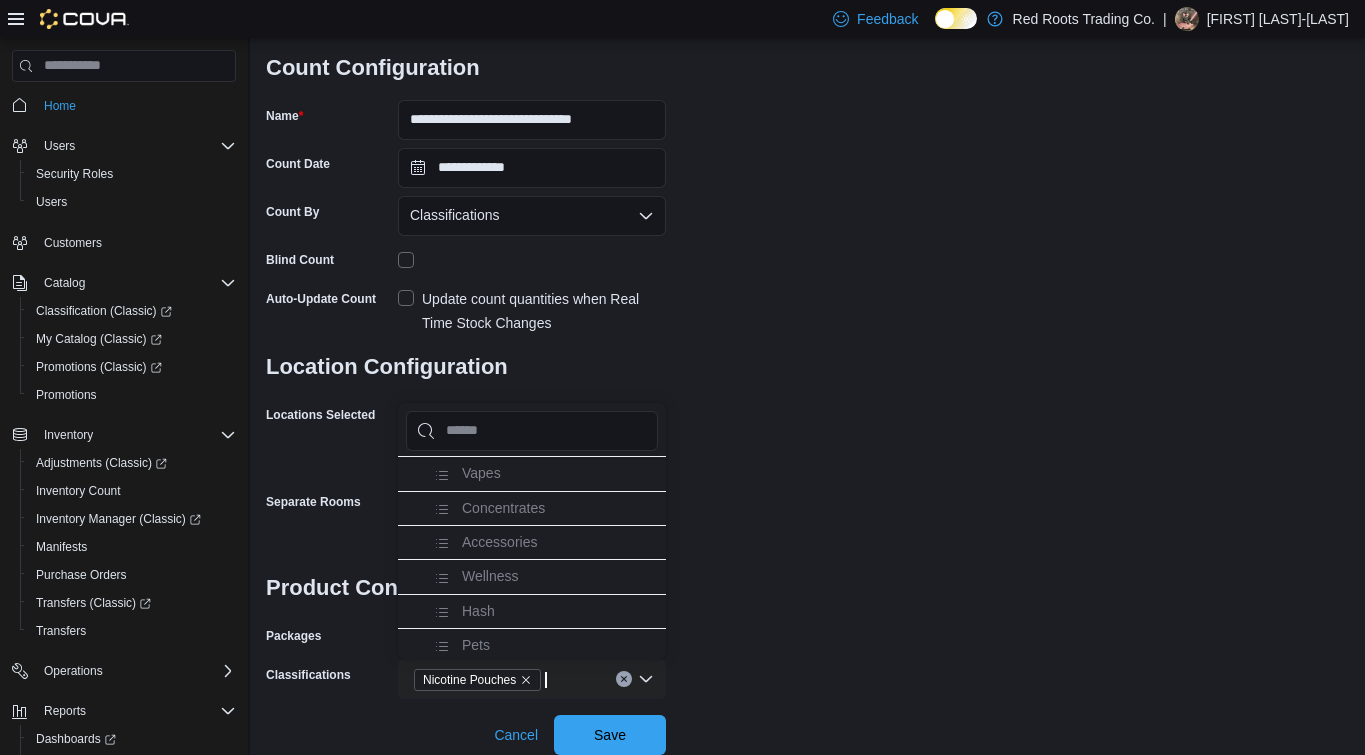 scroll, scrollTop: 317, scrollLeft: 0, axis: vertical 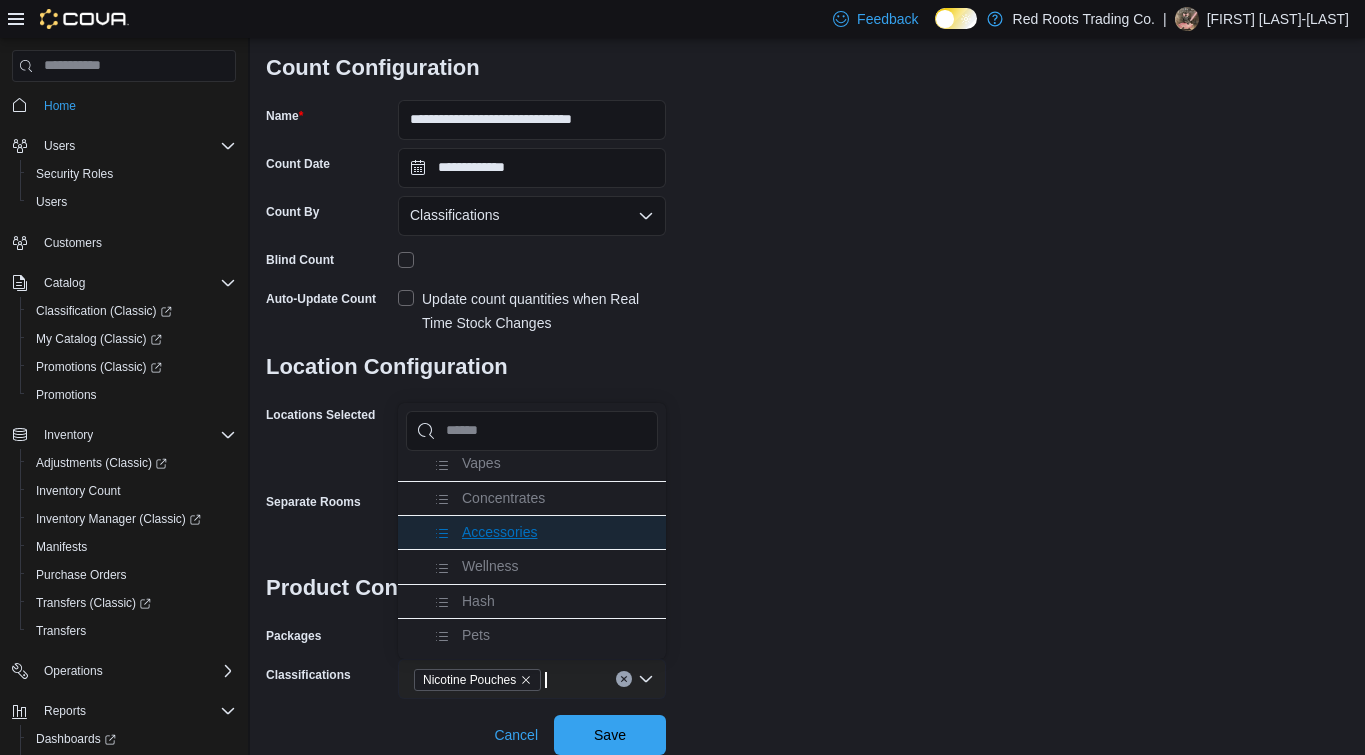 click on "Accessories" at bounding box center (499, 532) 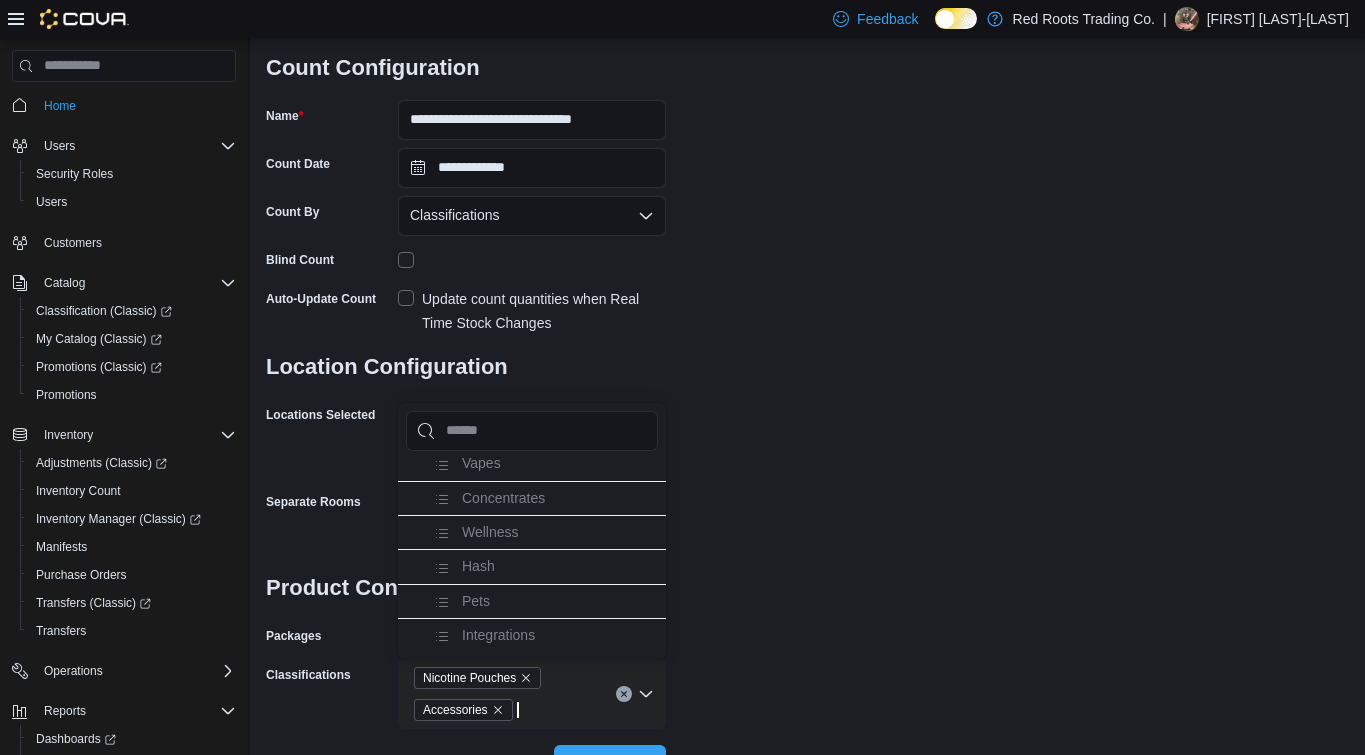 scroll, scrollTop: 164, scrollLeft: 0, axis: vertical 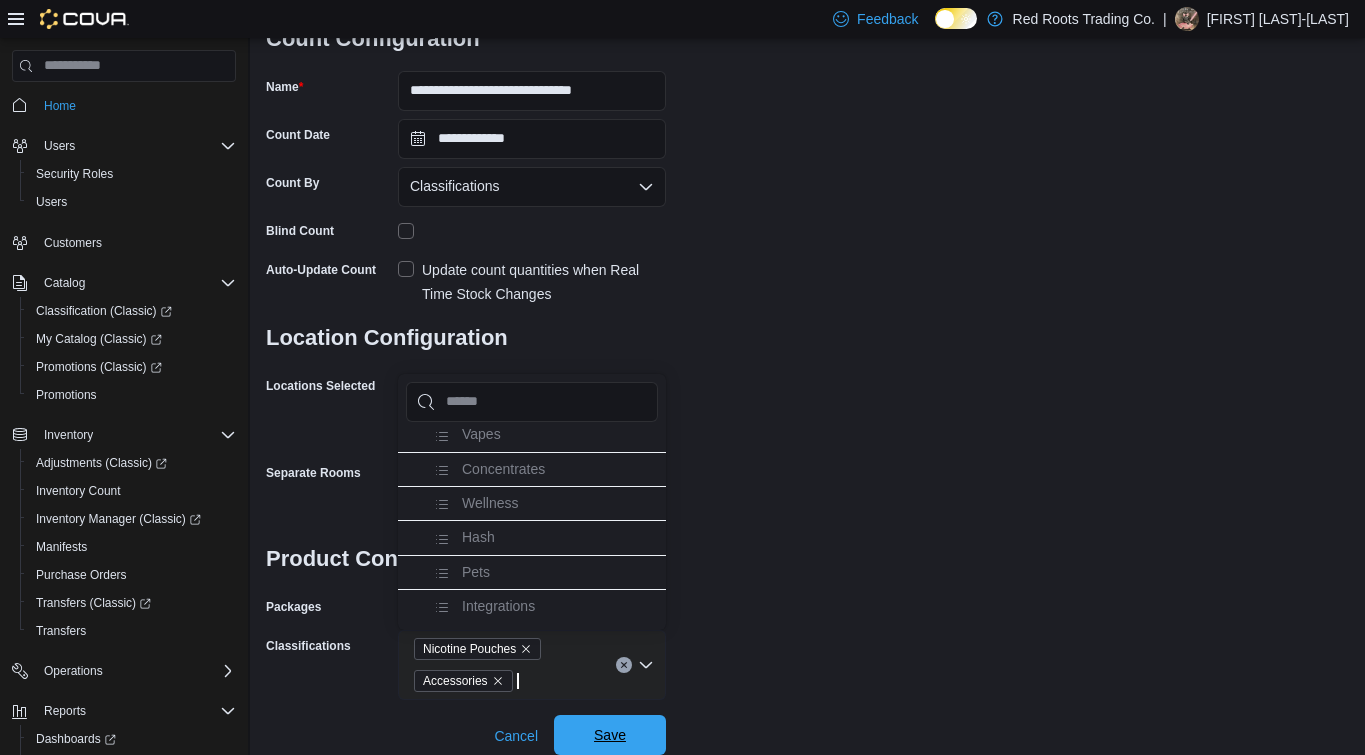 click on "Save" at bounding box center (610, 735) 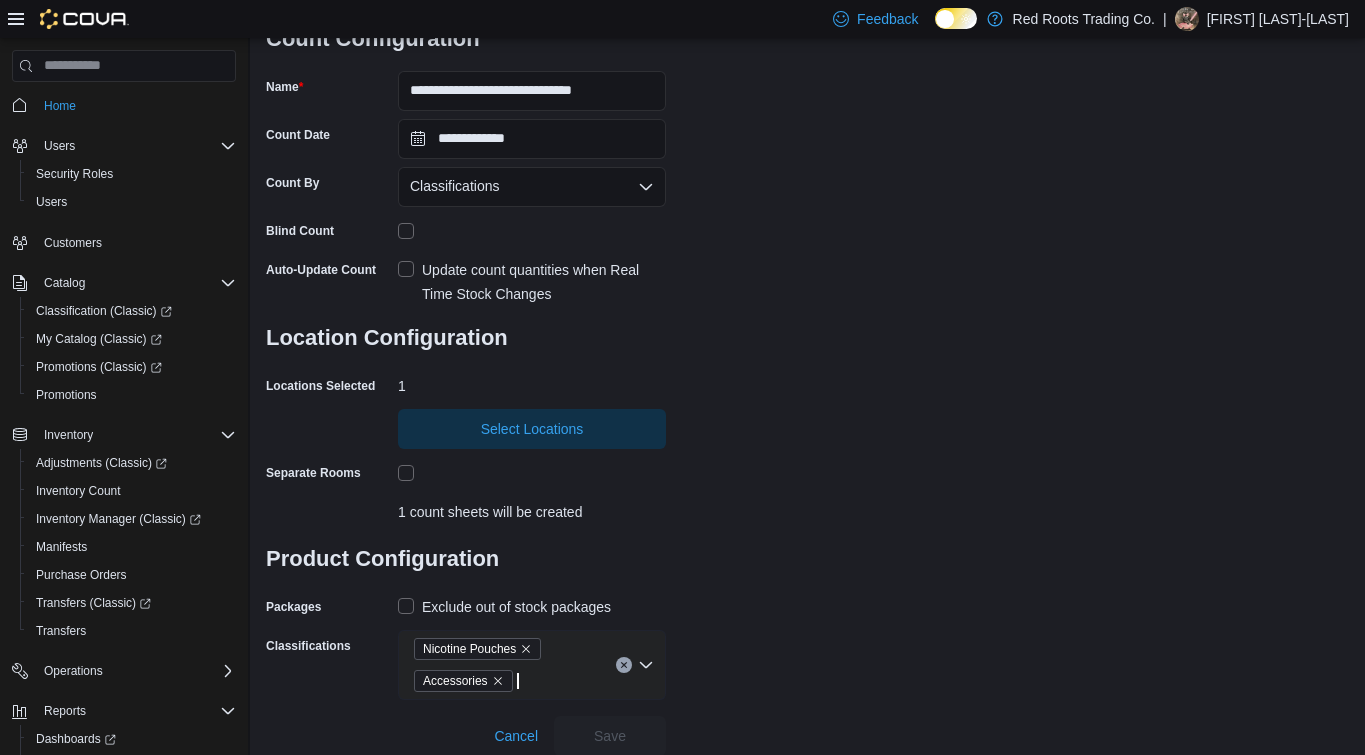 scroll, scrollTop: 0, scrollLeft: 0, axis: both 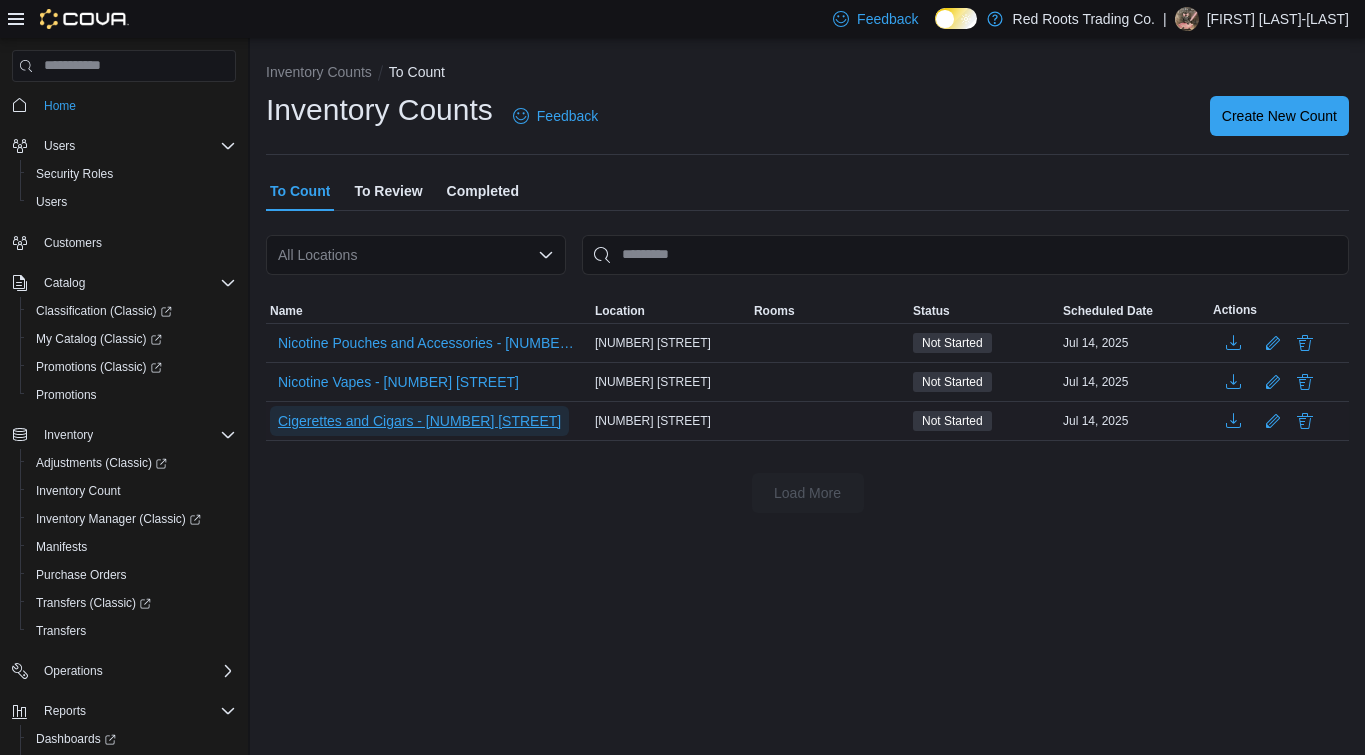 click on "Cigerettes and Cigars - [NUMBER] [STREET]" at bounding box center [419, 421] 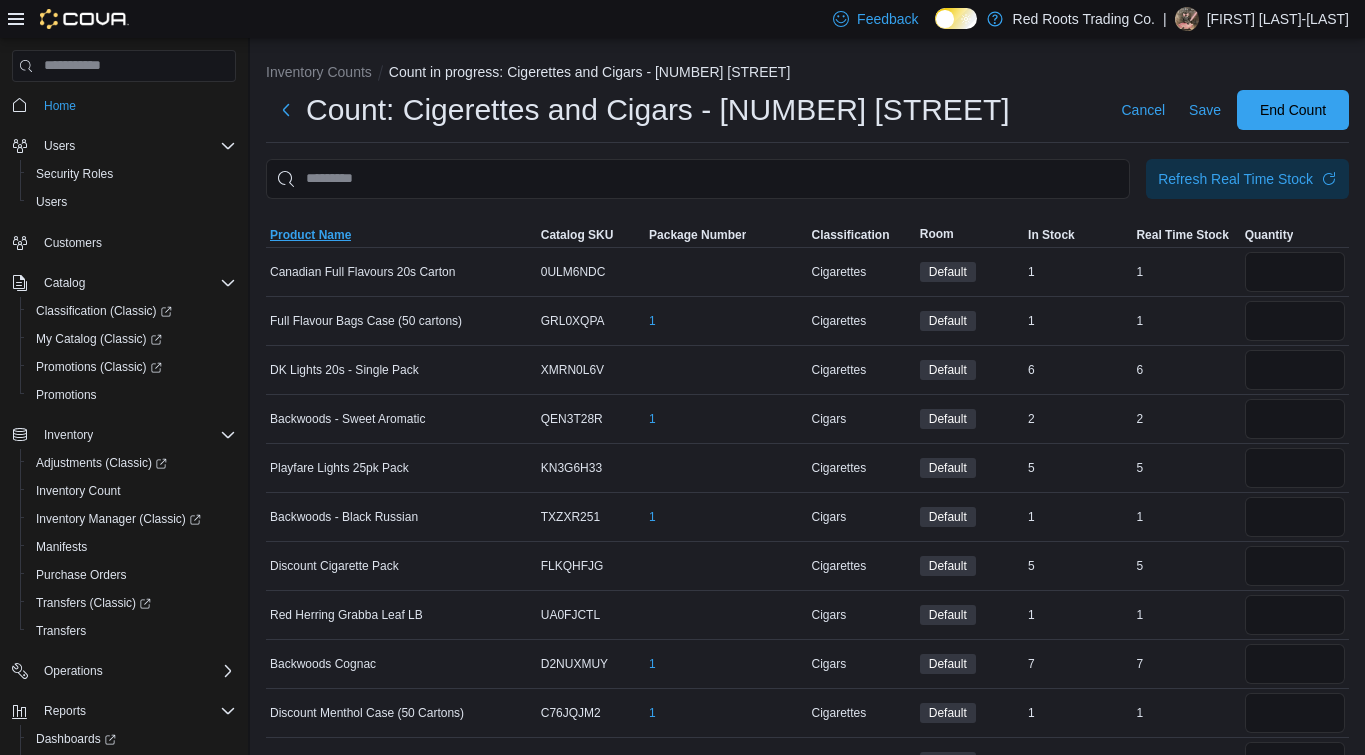 click on "Product Name" at bounding box center [310, 235] 